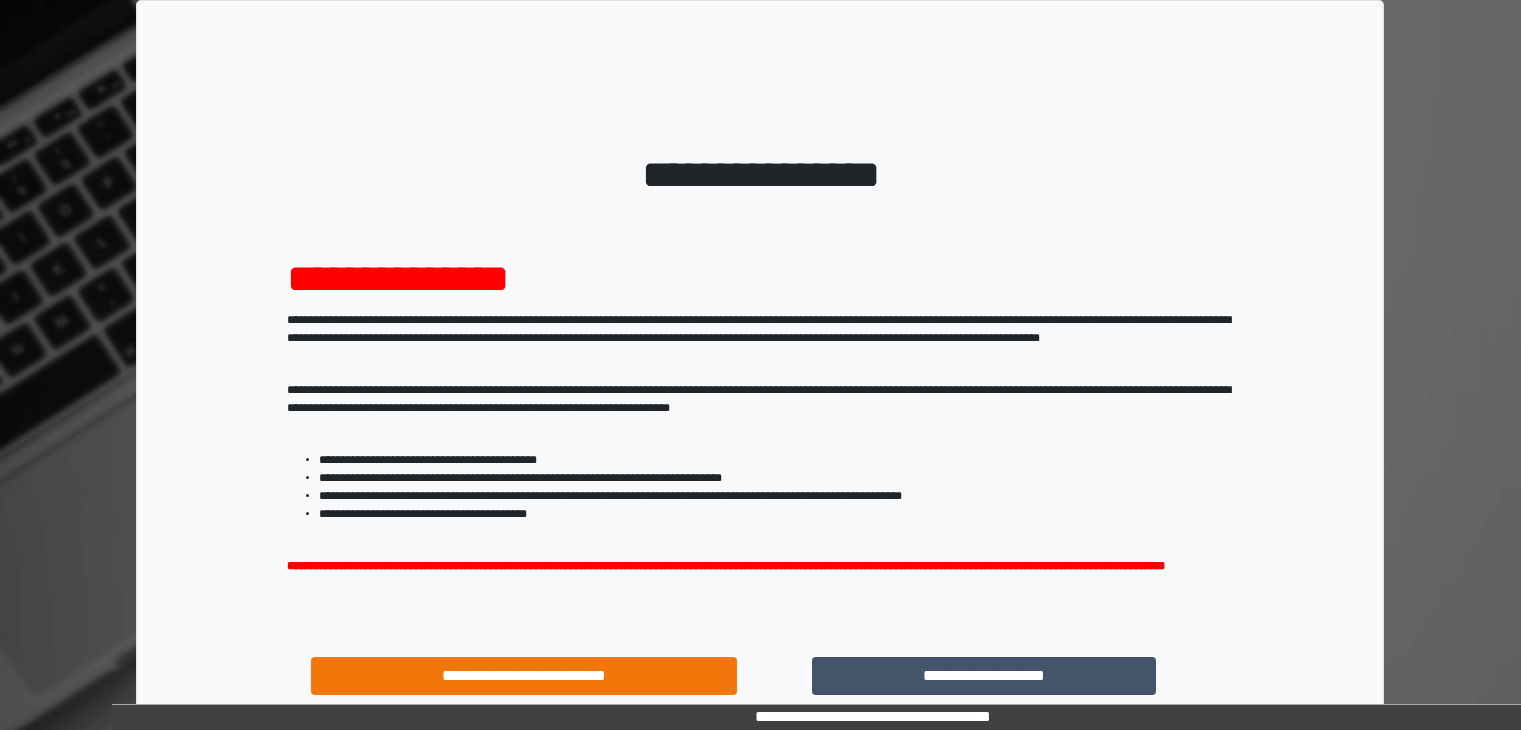 scroll, scrollTop: 0, scrollLeft: 0, axis: both 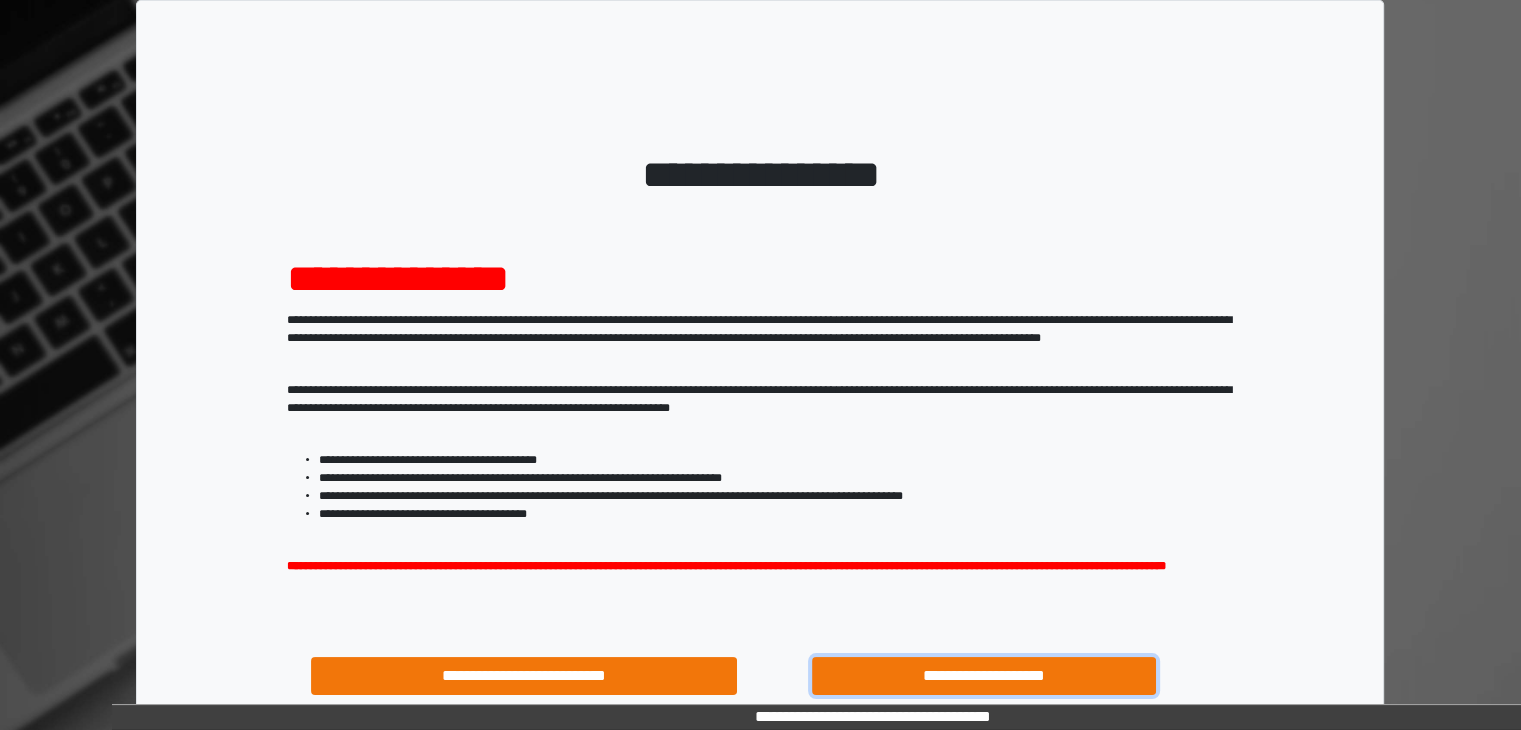 click on "**********" at bounding box center [984, 676] 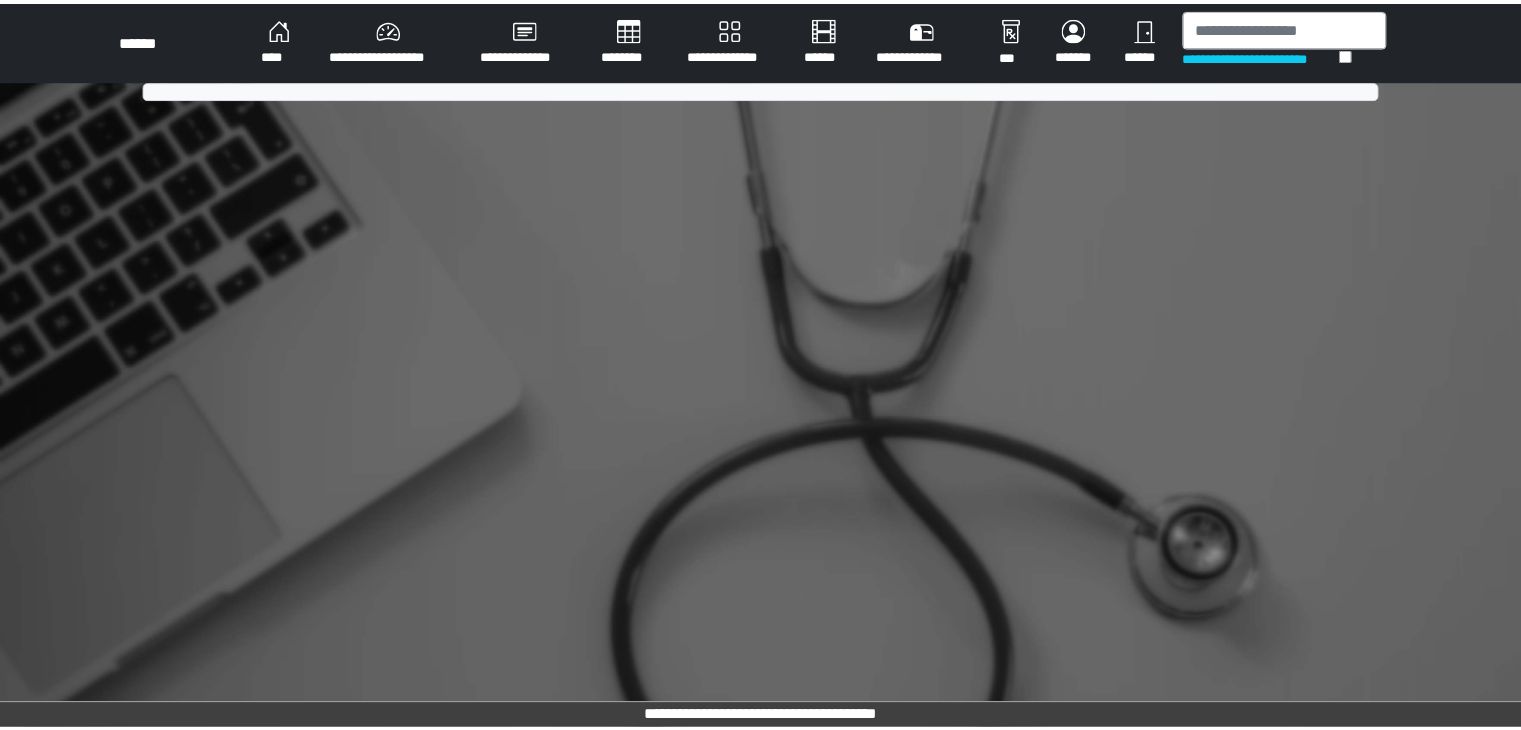 scroll, scrollTop: 0, scrollLeft: 0, axis: both 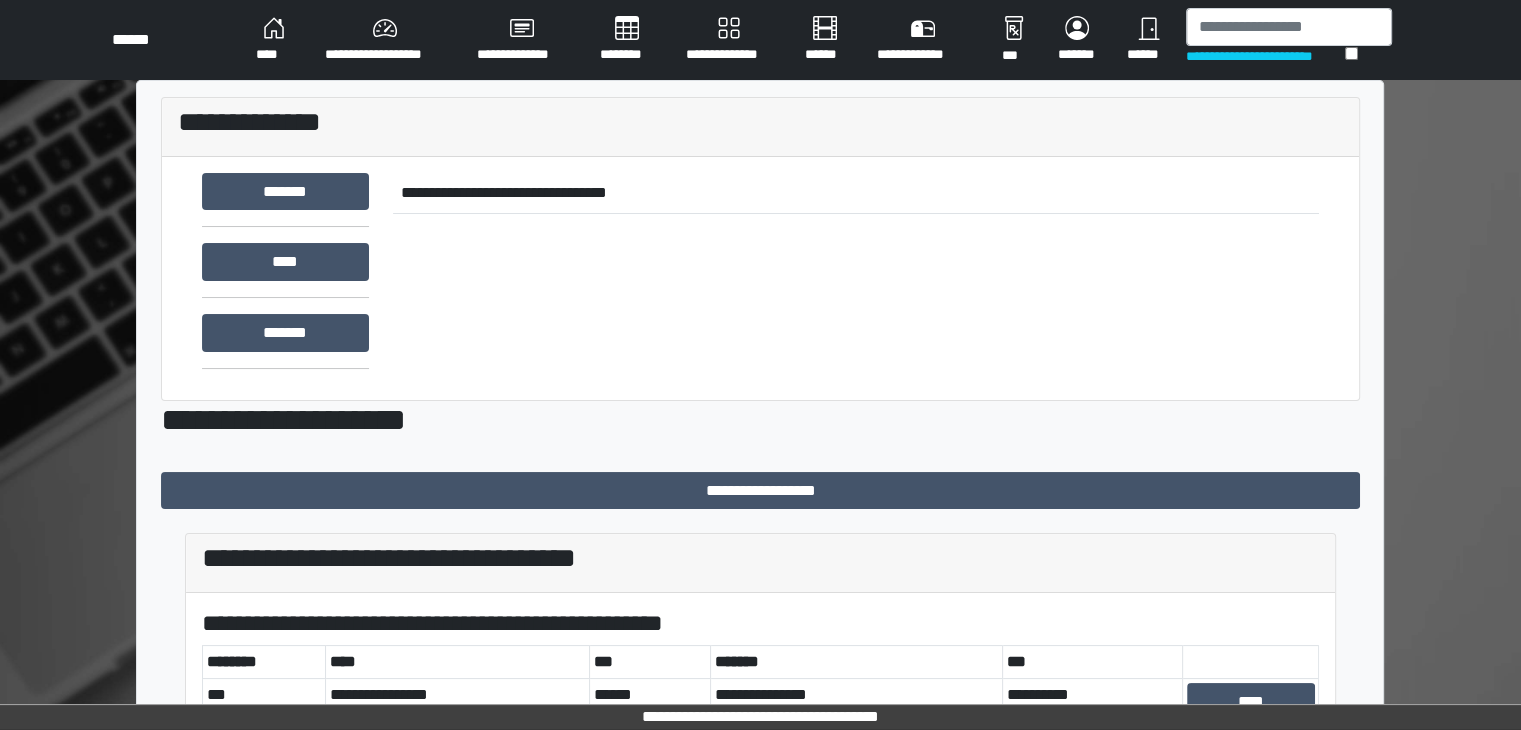 click on "**********" at bounding box center (385, 40) 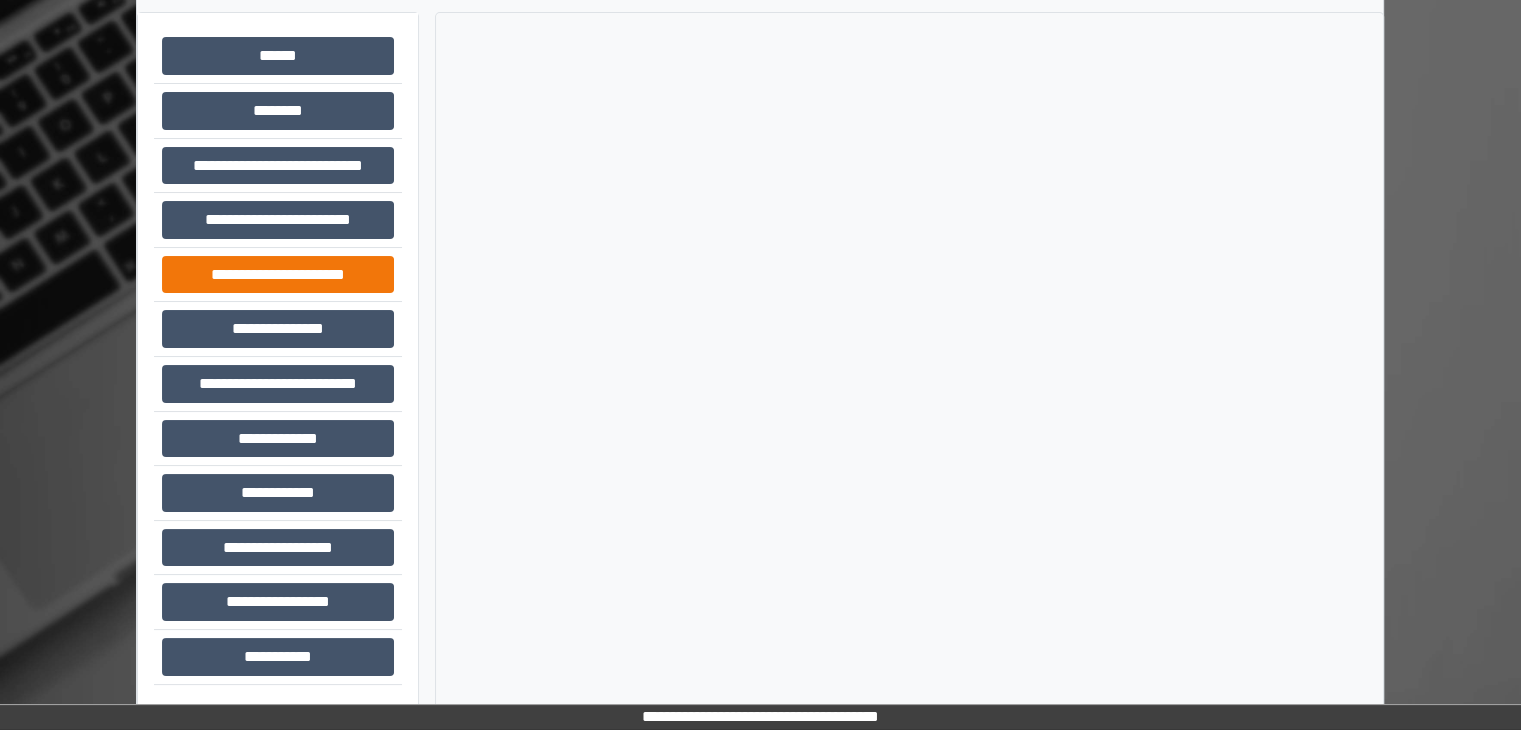 scroll, scrollTop: 87, scrollLeft: 0, axis: vertical 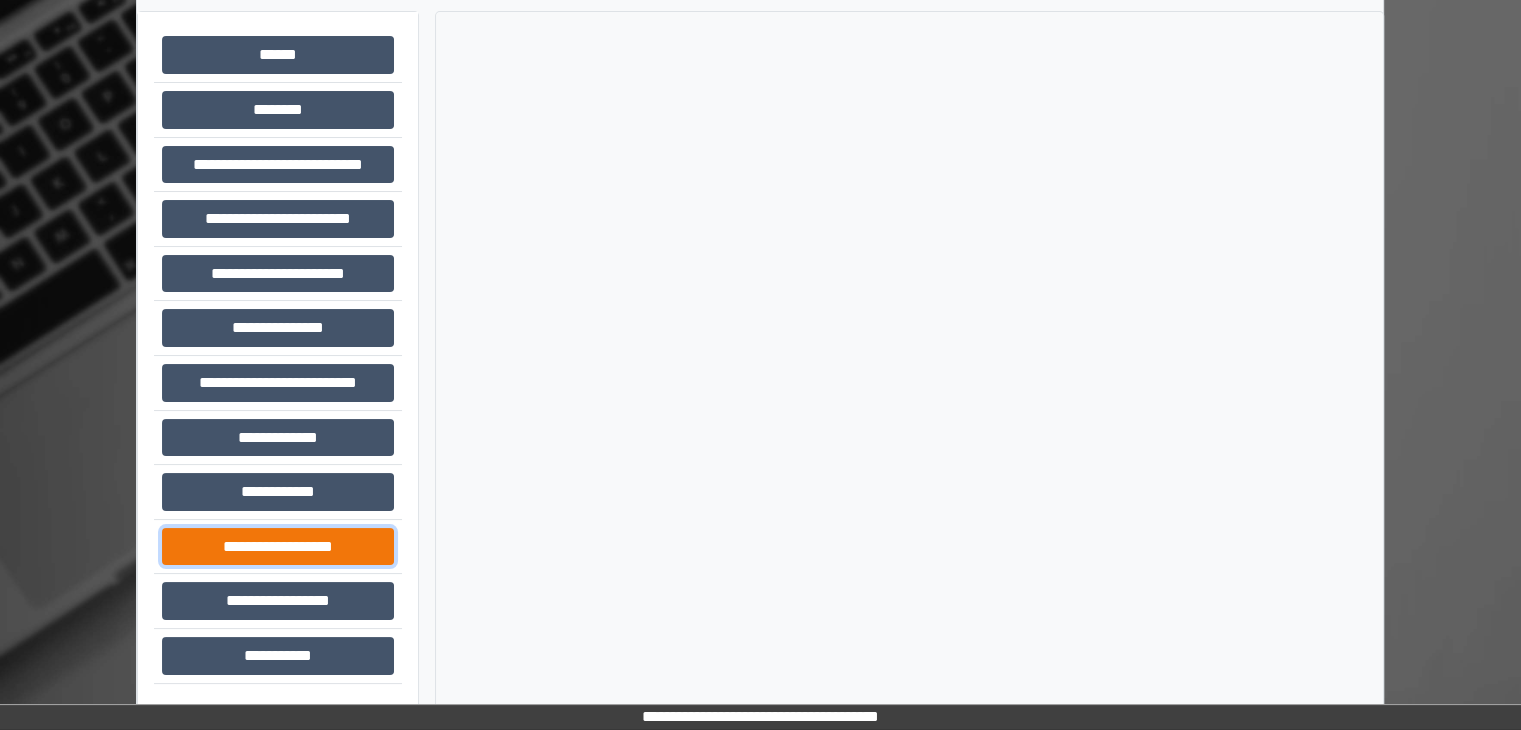 click on "**********" at bounding box center [278, 547] 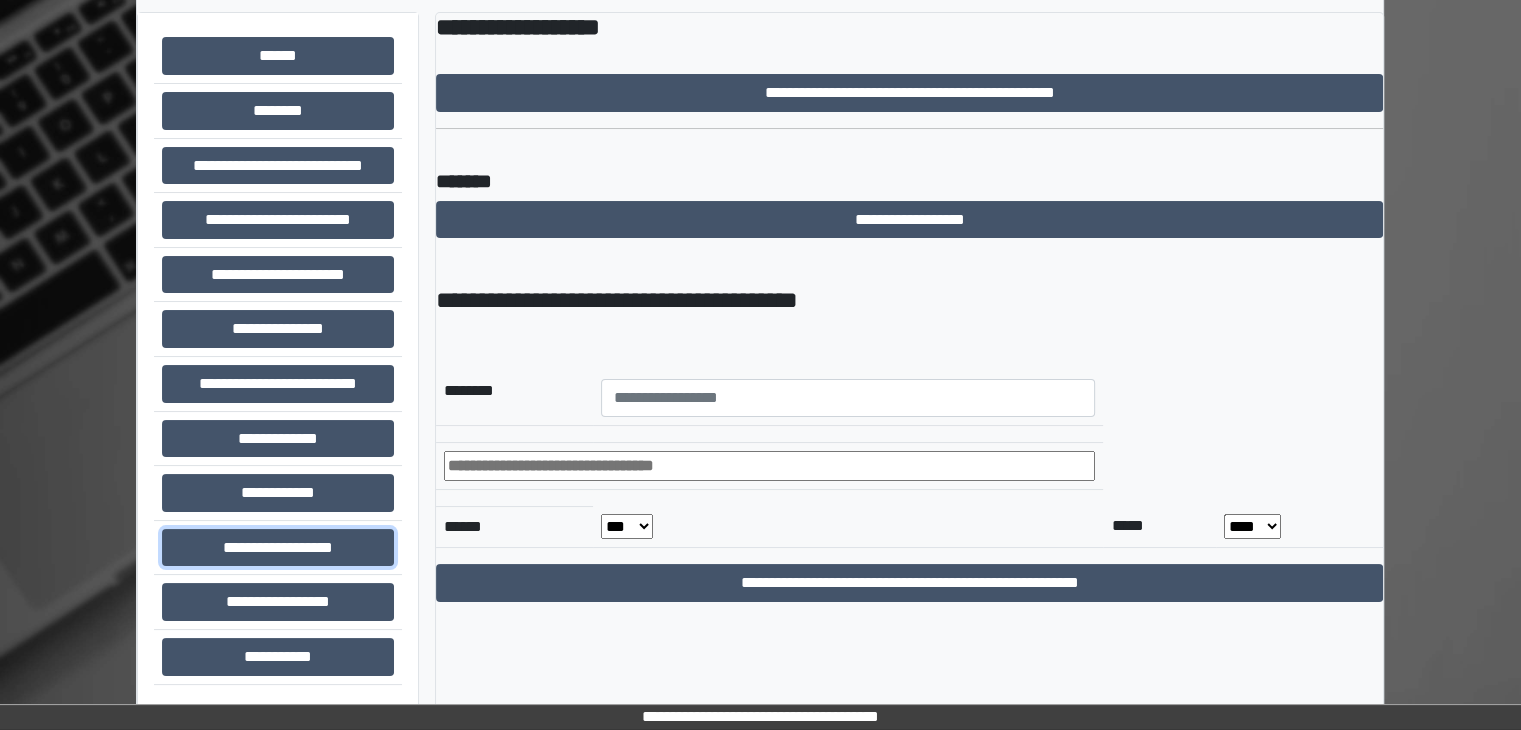 scroll, scrollTop: 87, scrollLeft: 0, axis: vertical 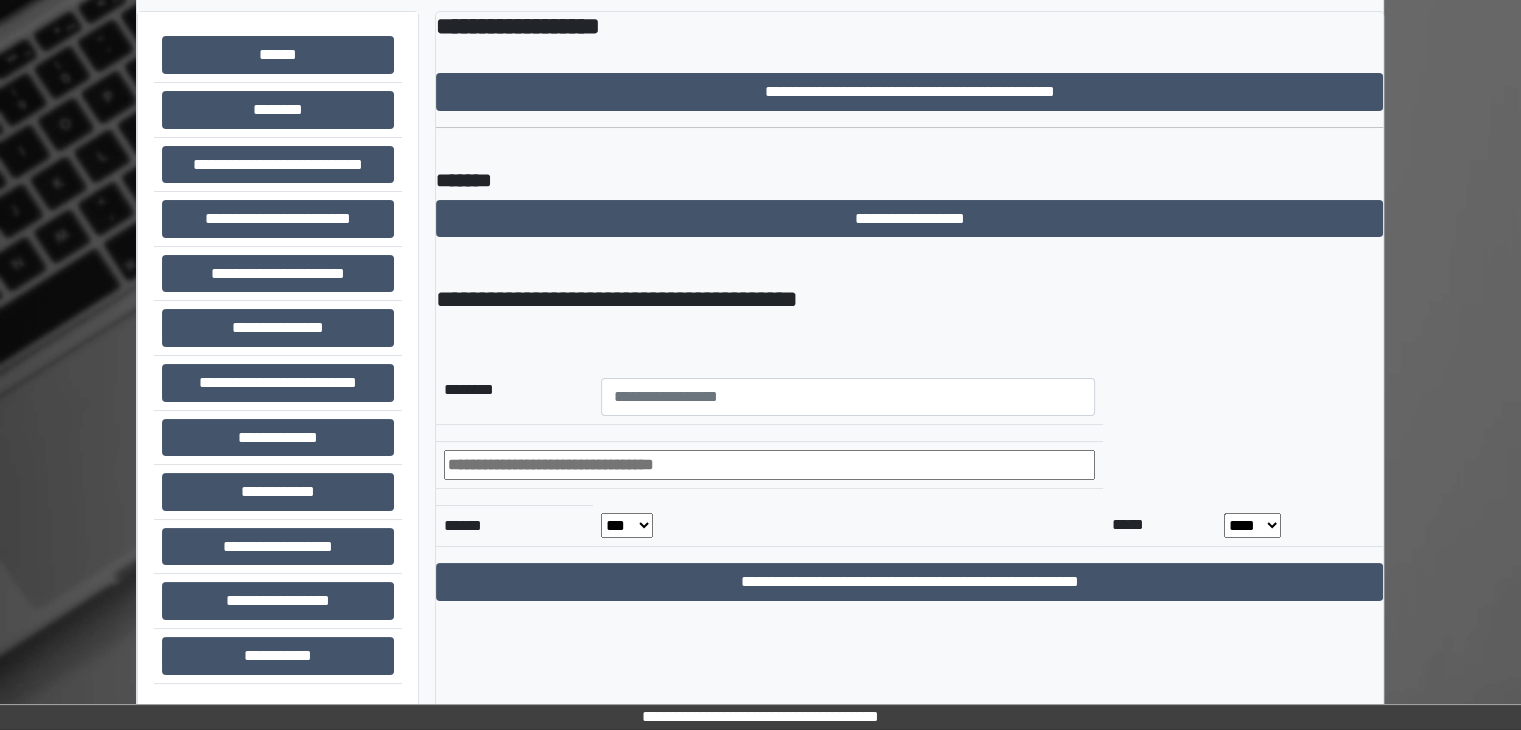 click at bounding box center [769, 465] 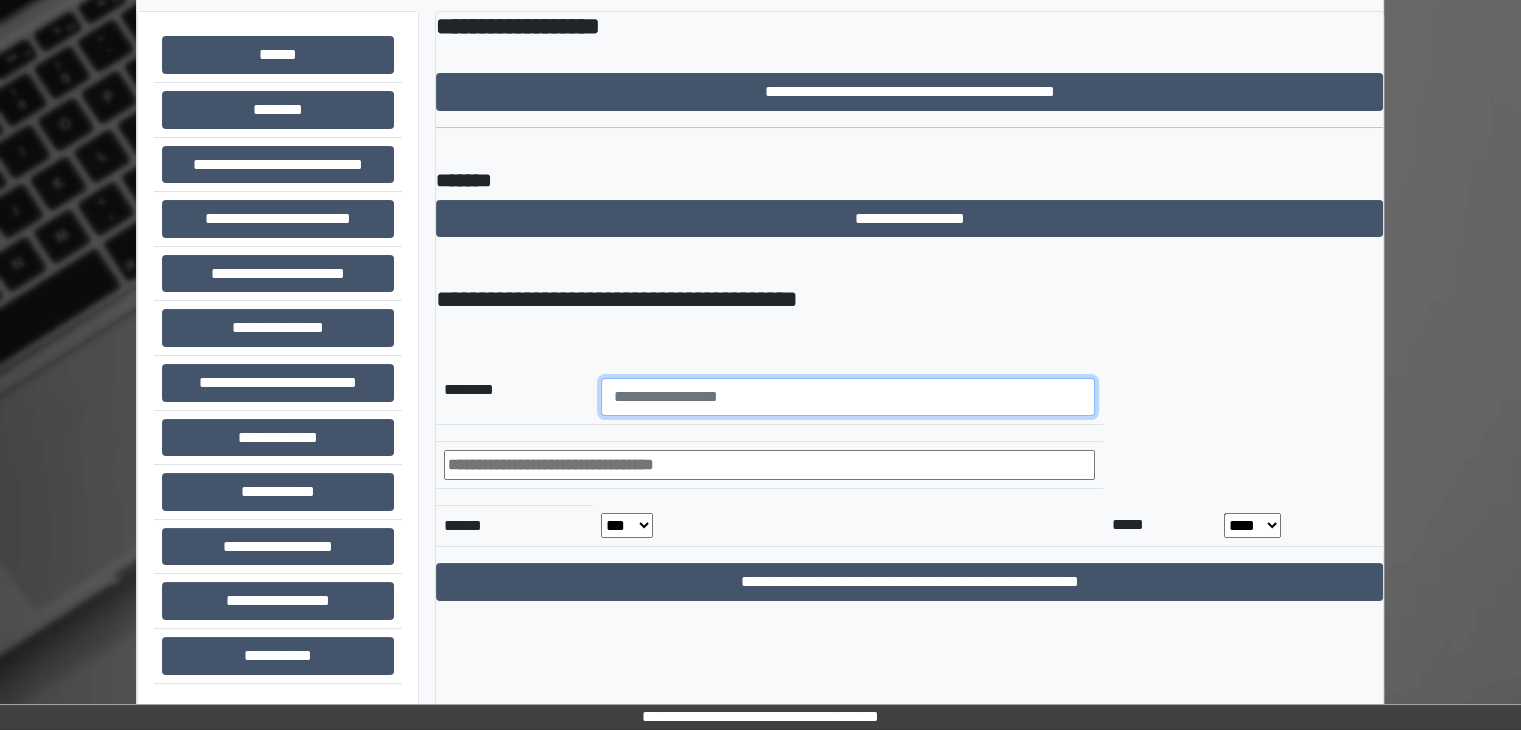 click at bounding box center (848, 397) 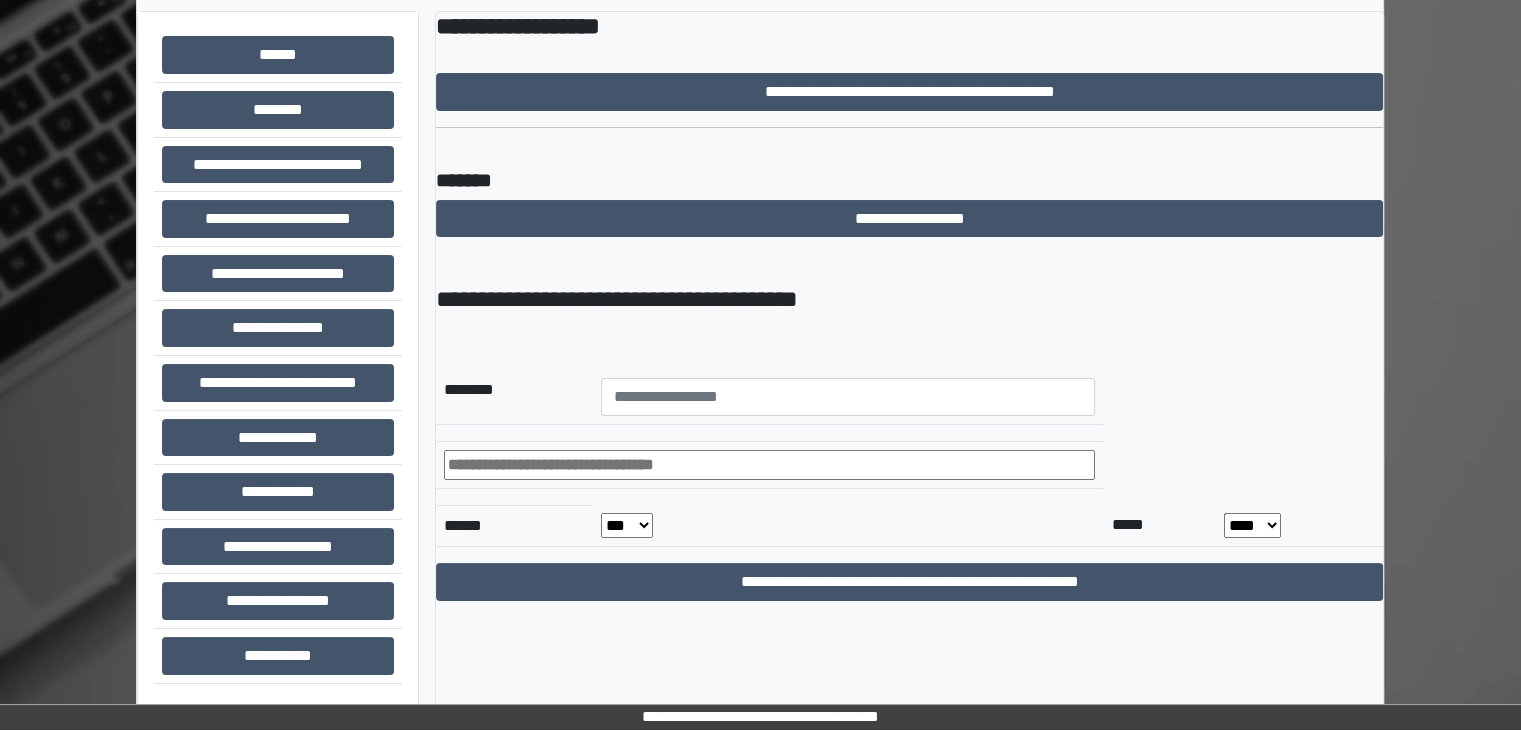 click on "**********" at bounding box center (909, 299) 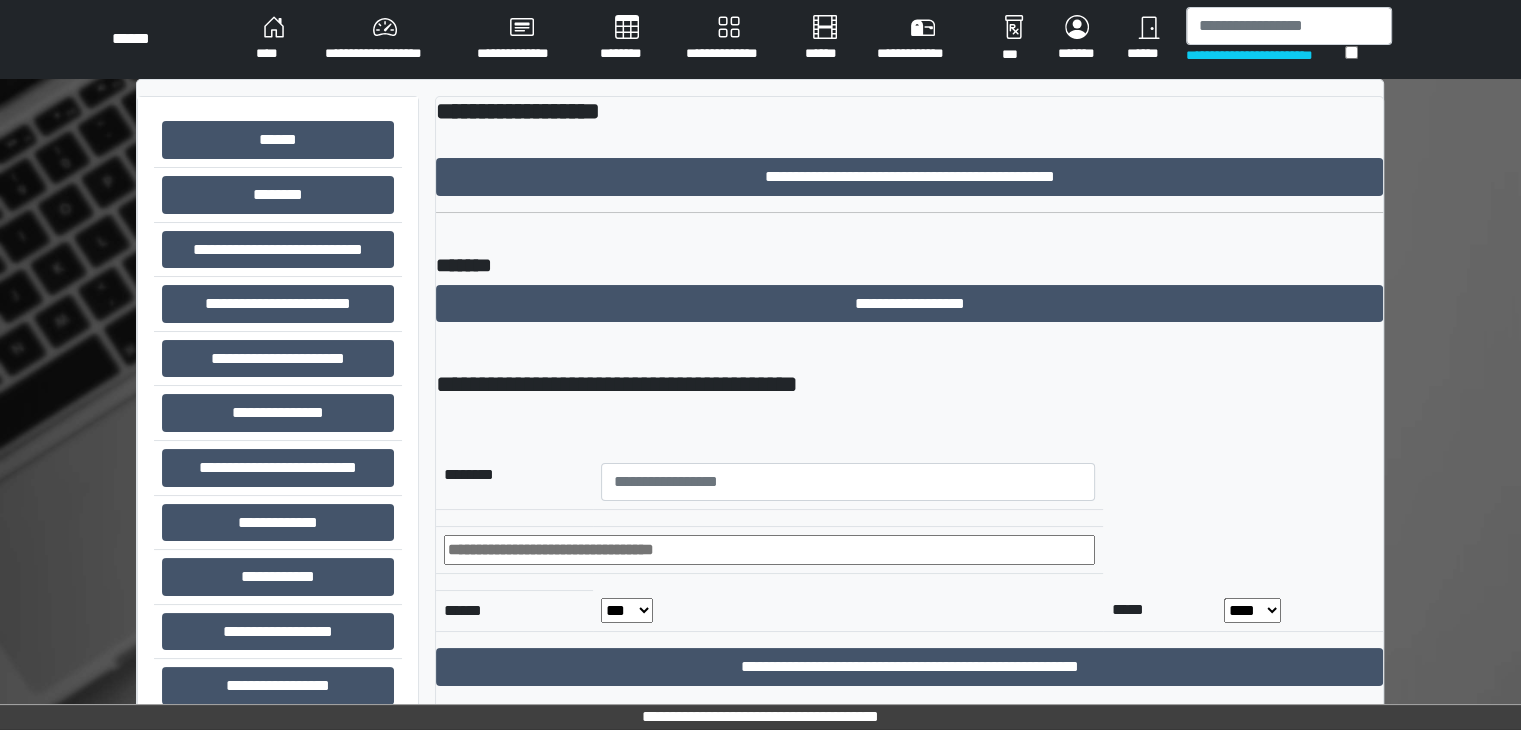 scroll, scrollTop: 0, scrollLeft: 0, axis: both 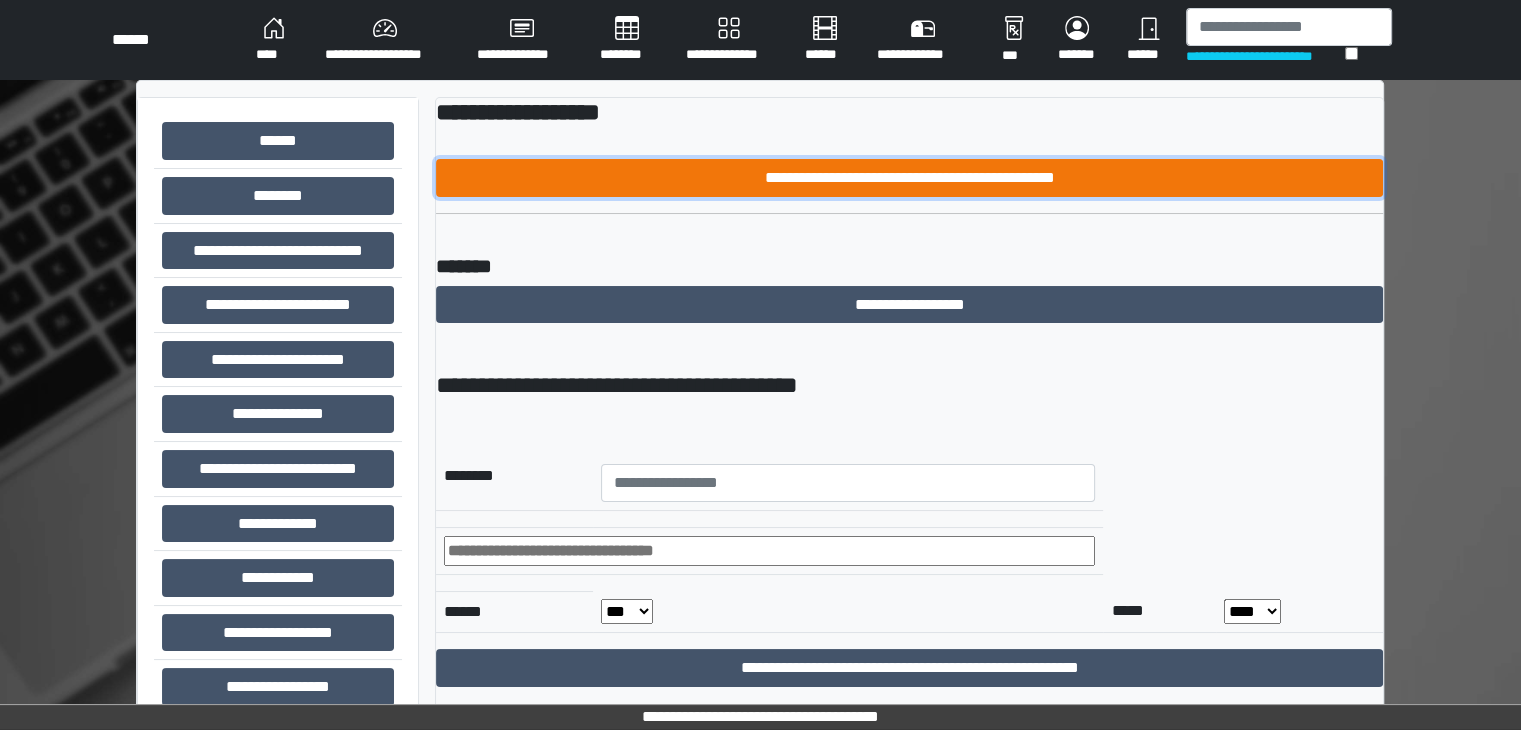 click on "**********" at bounding box center [909, 178] 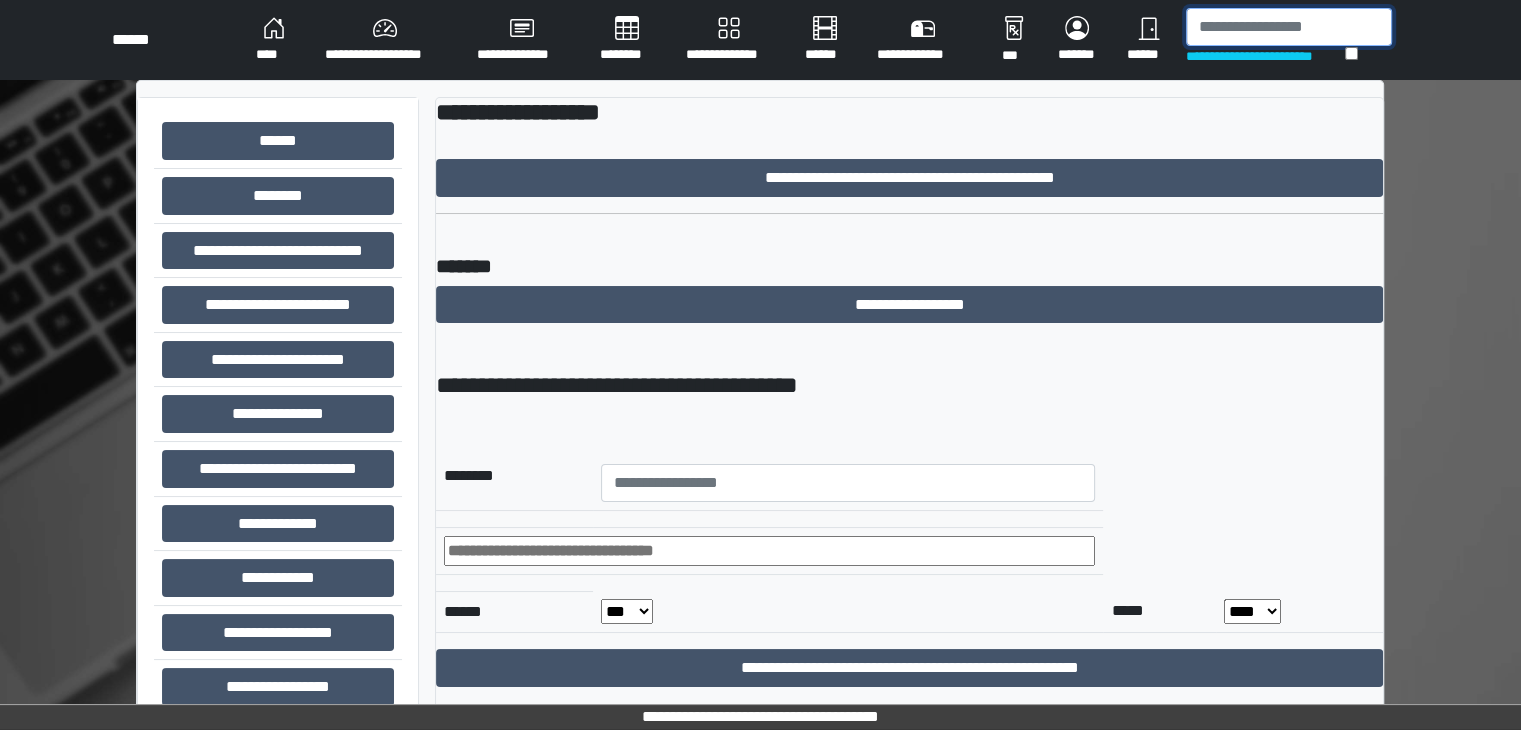 click at bounding box center (1289, 27) 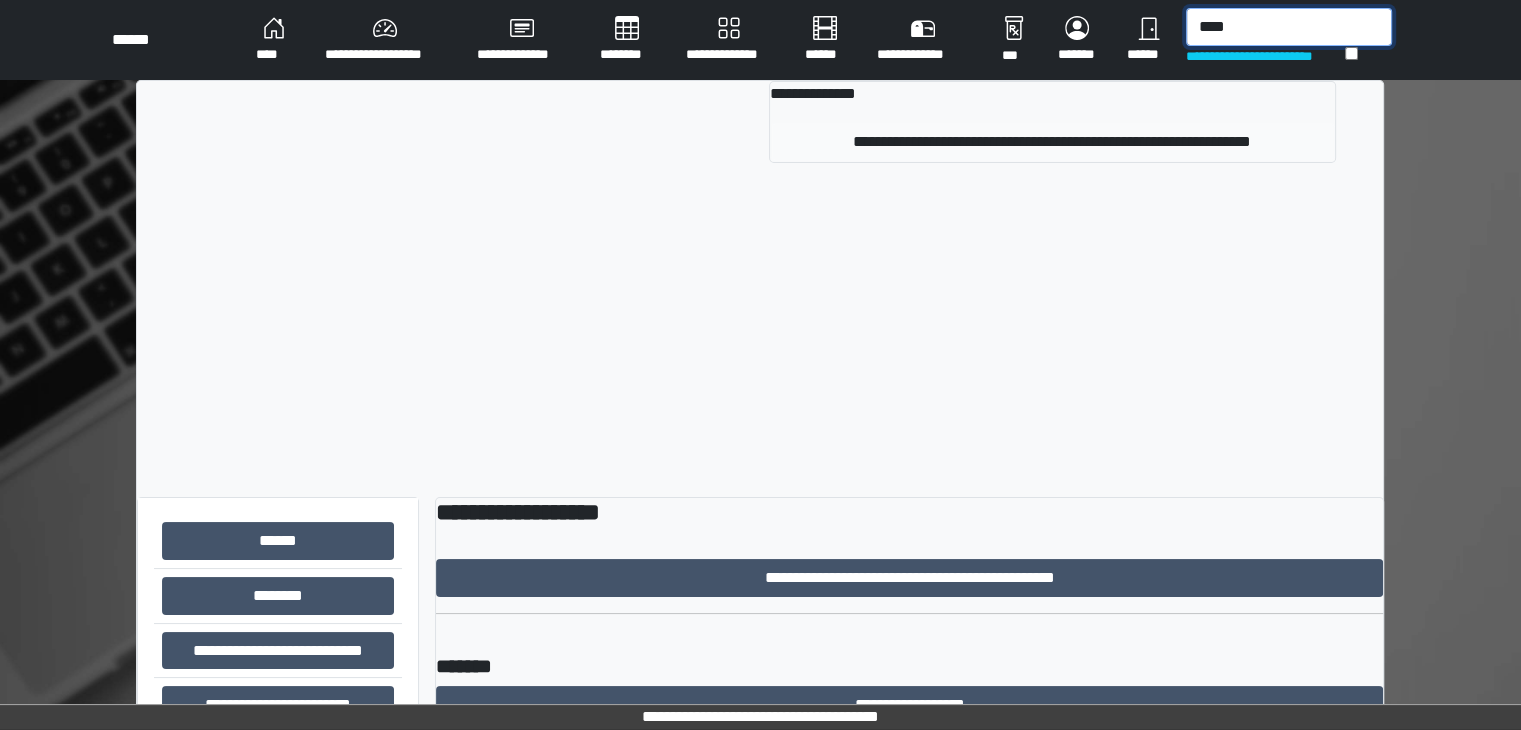 type on "****" 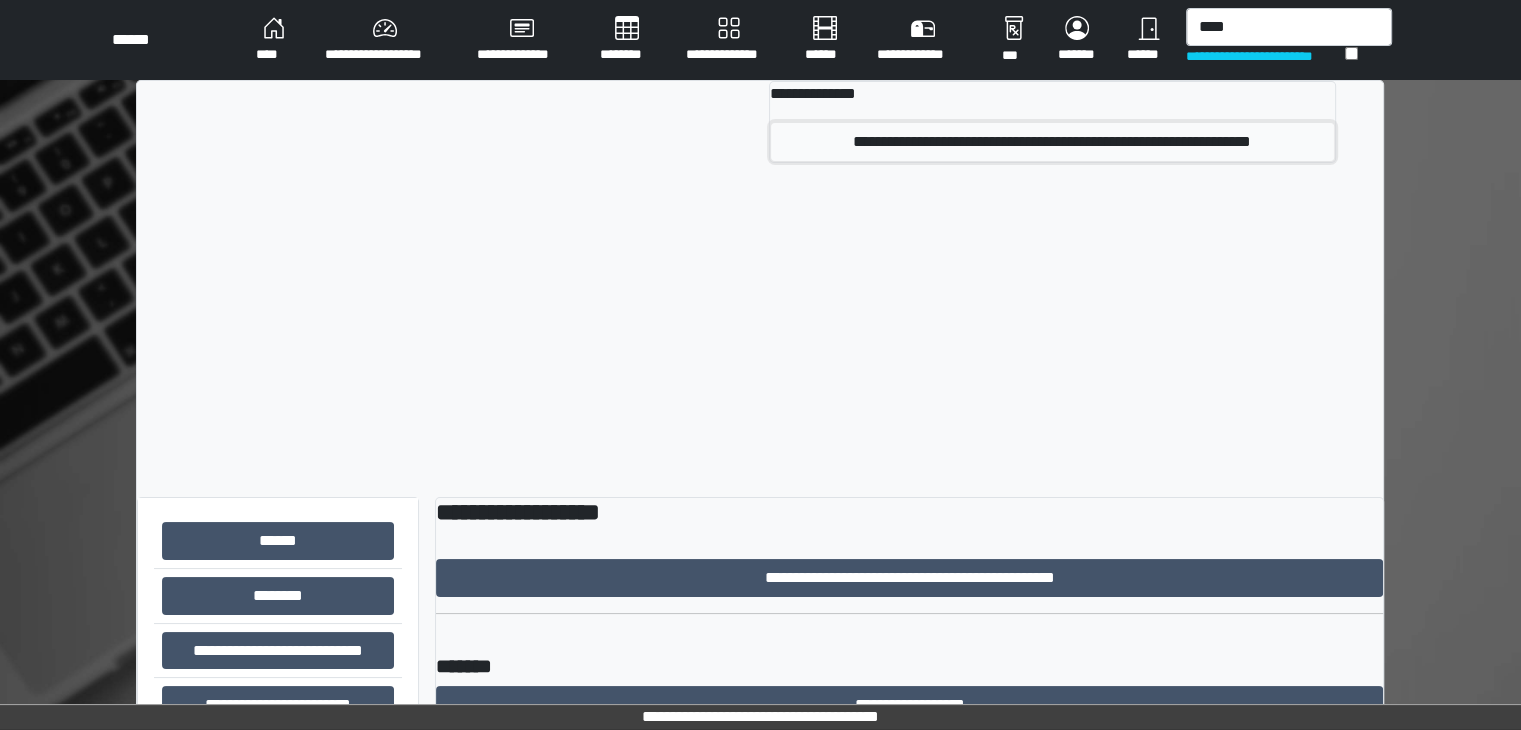 click on "**********" at bounding box center [1052, 142] 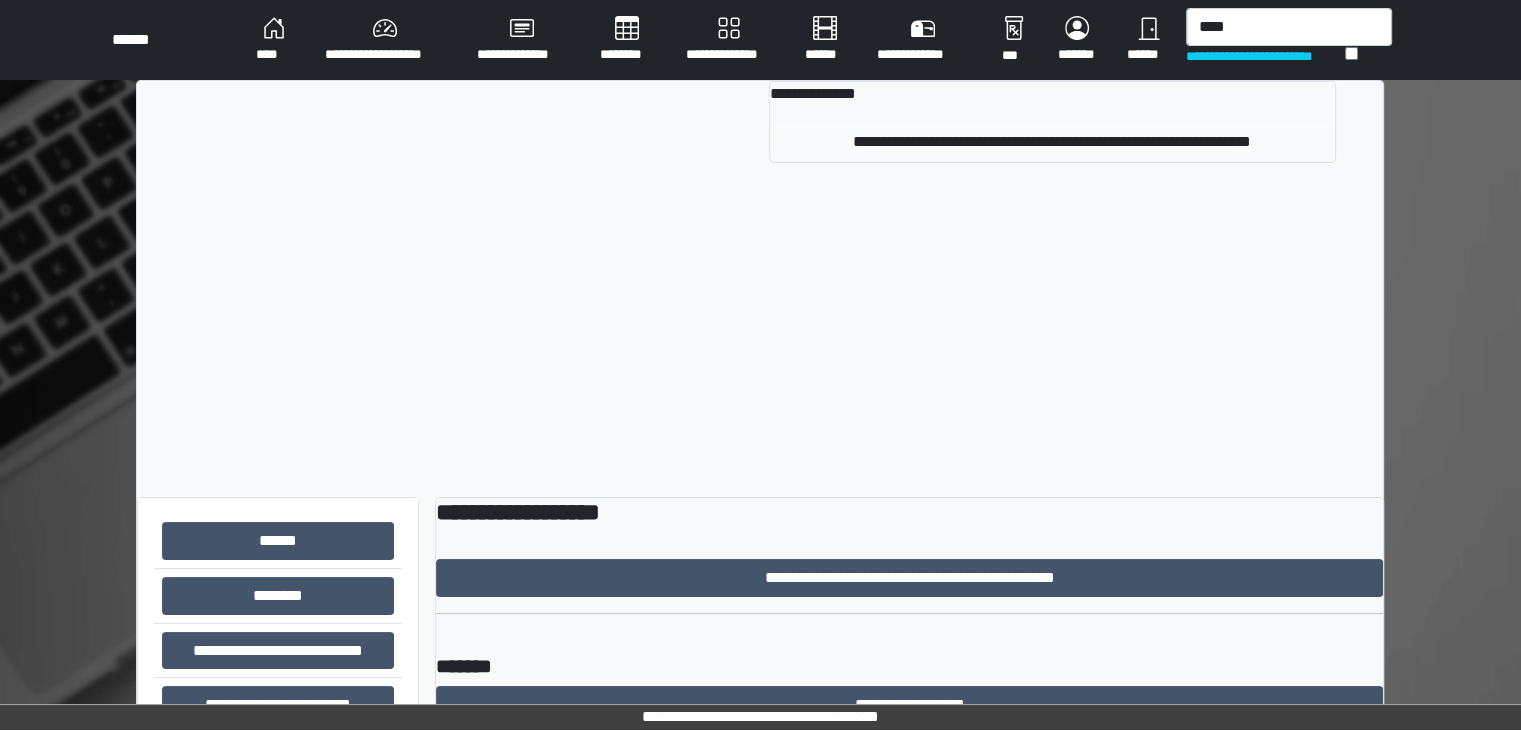 type 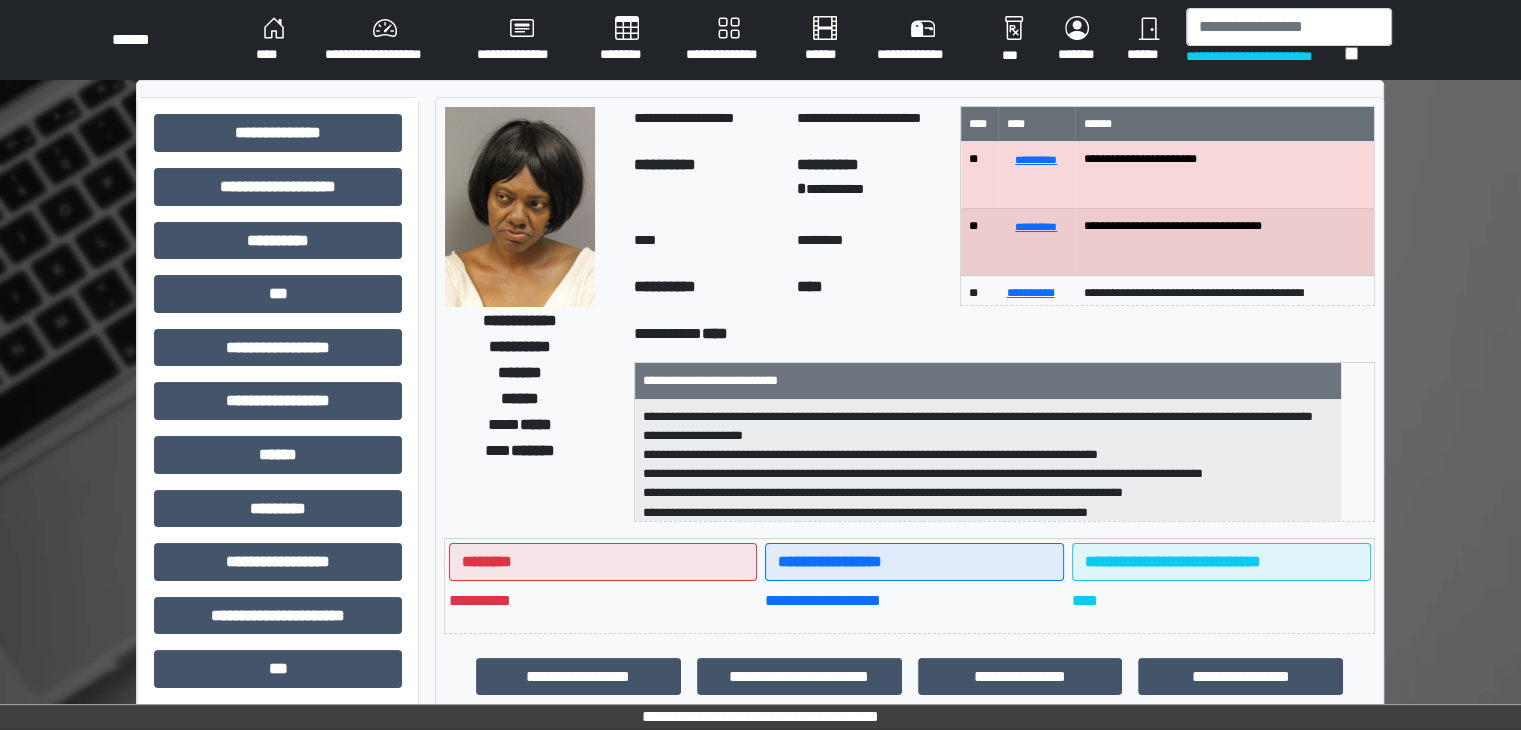 scroll, scrollTop: 44, scrollLeft: 0, axis: vertical 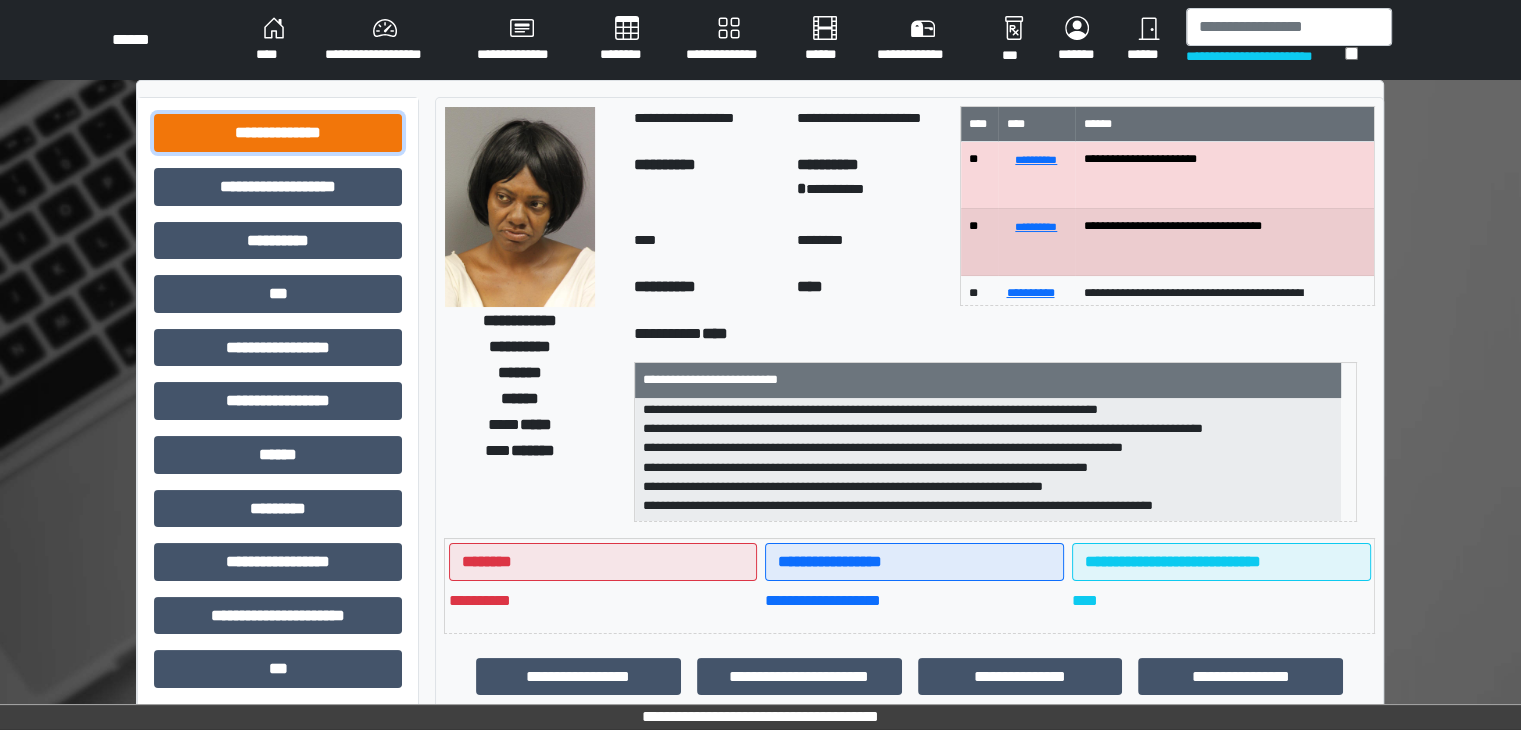 click on "**********" at bounding box center [278, 133] 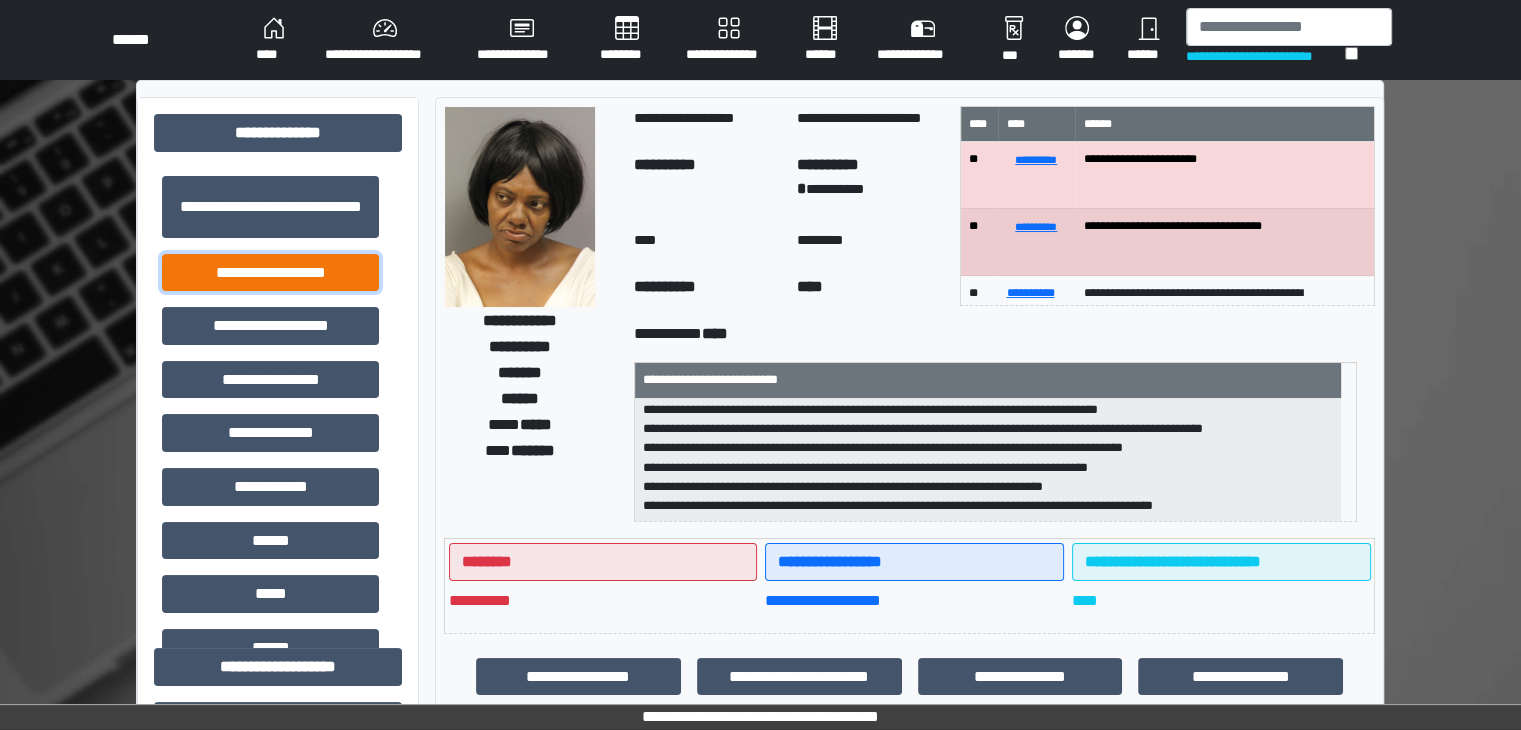 click on "**********" at bounding box center [270, 273] 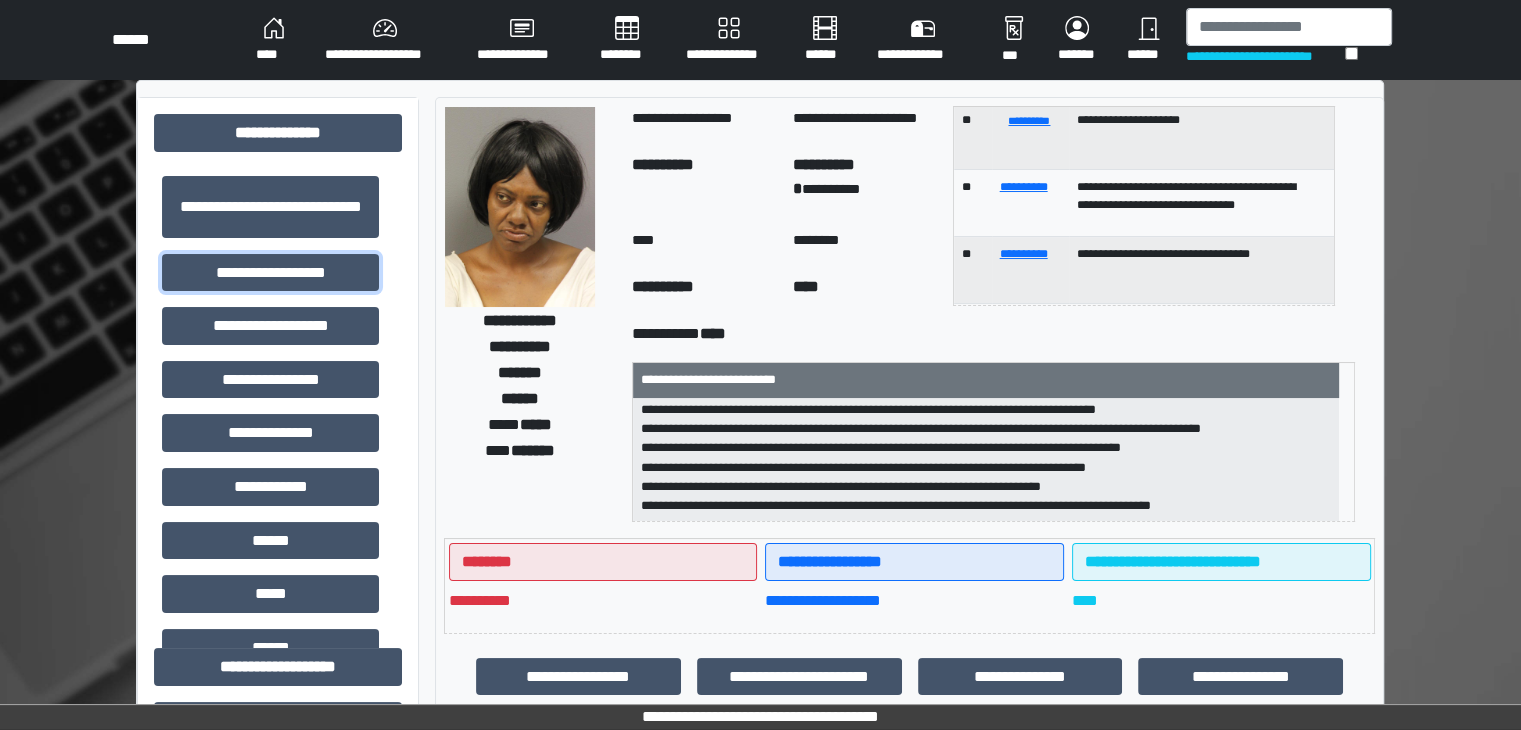scroll, scrollTop: 252, scrollLeft: 0, axis: vertical 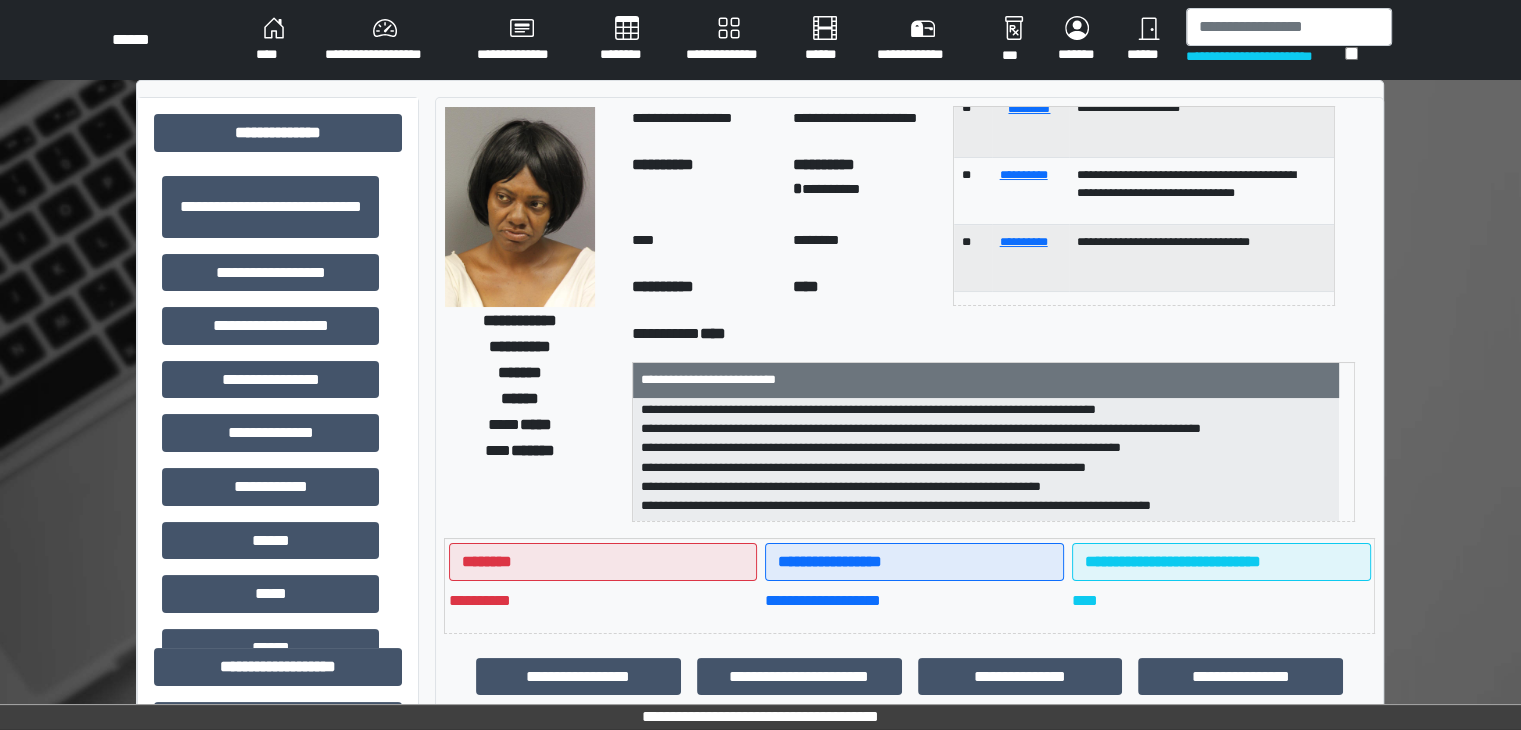 click on "**********" at bounding box center [760, 863] 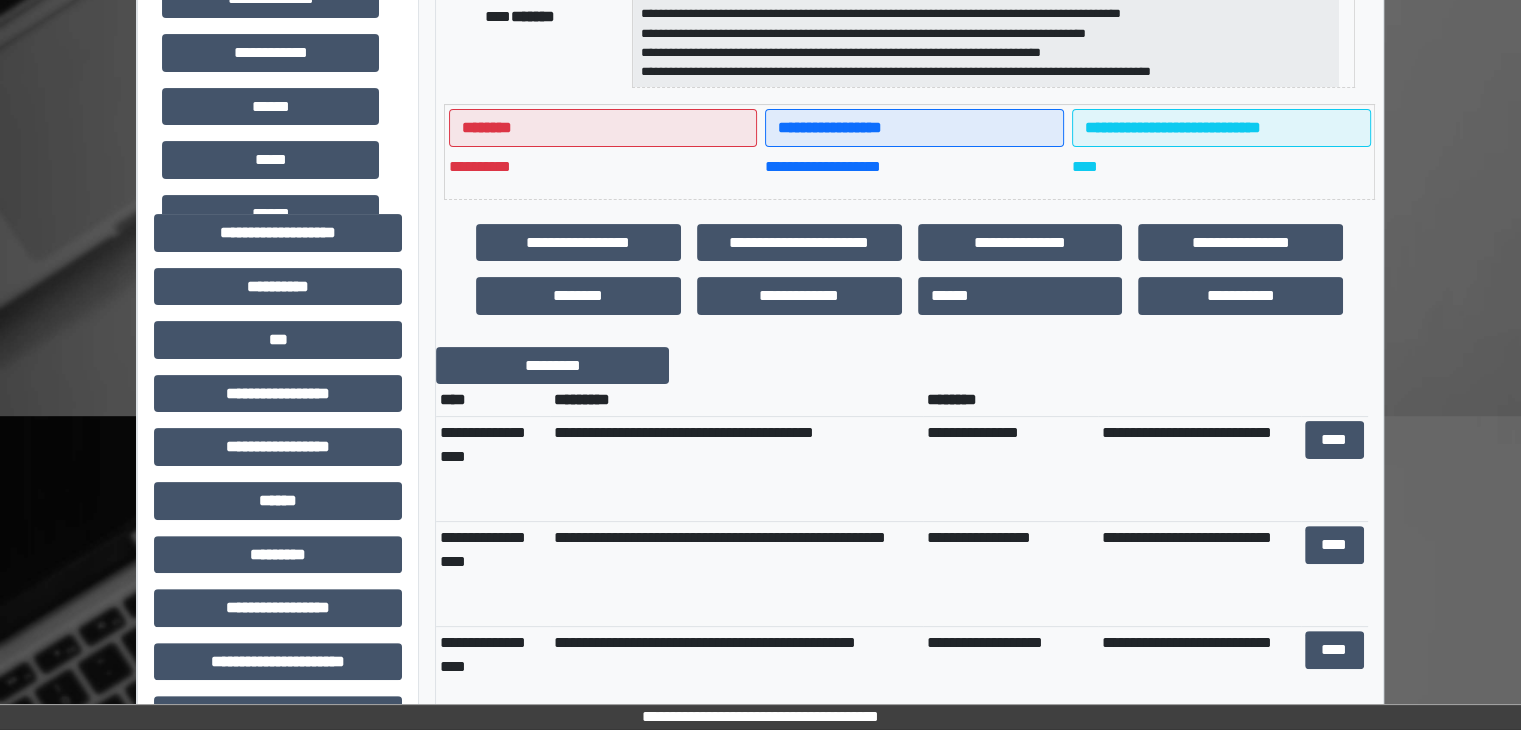 scroll, scrollTop: 500, scrollLeft: 0, axis: vertical 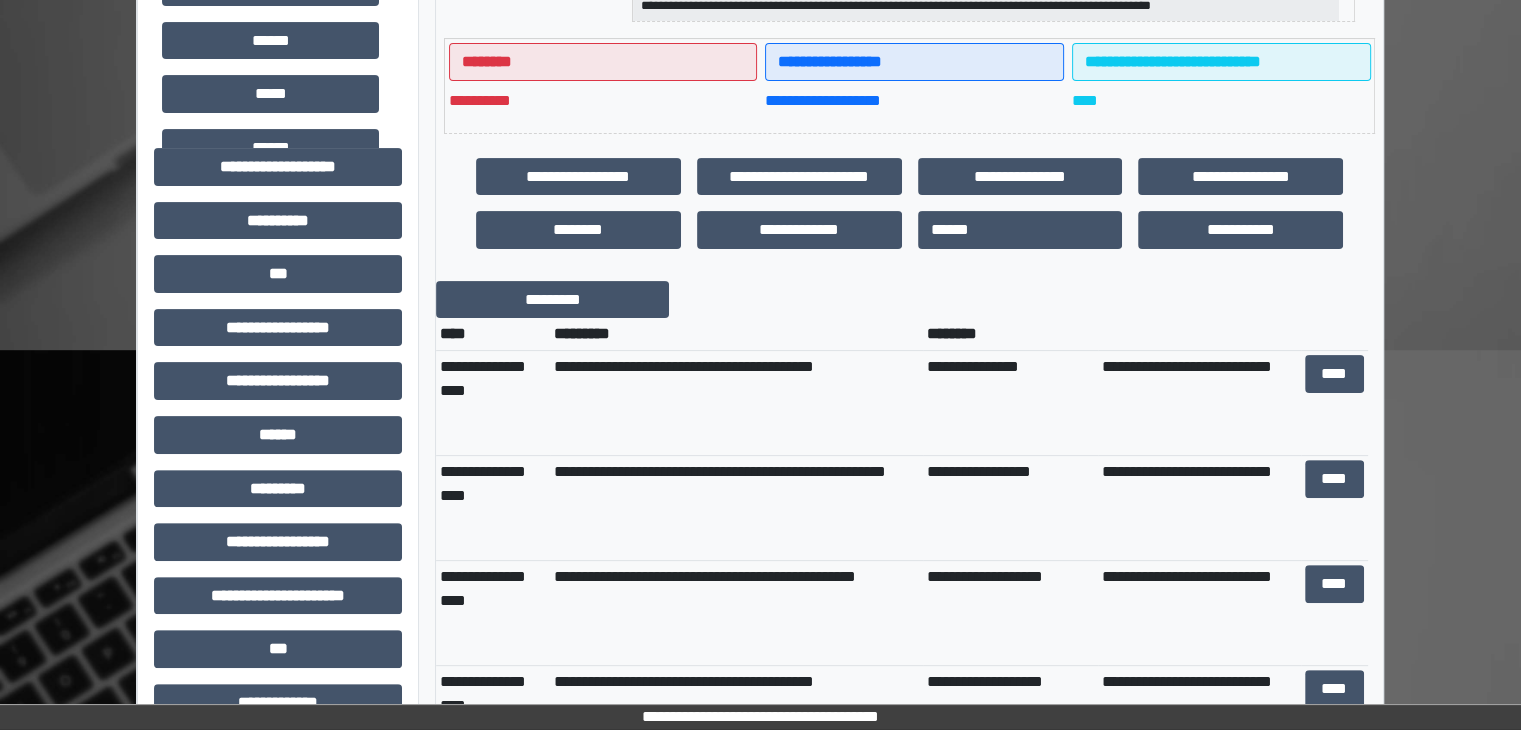 click on "**********" at bounding box center [909, 521] 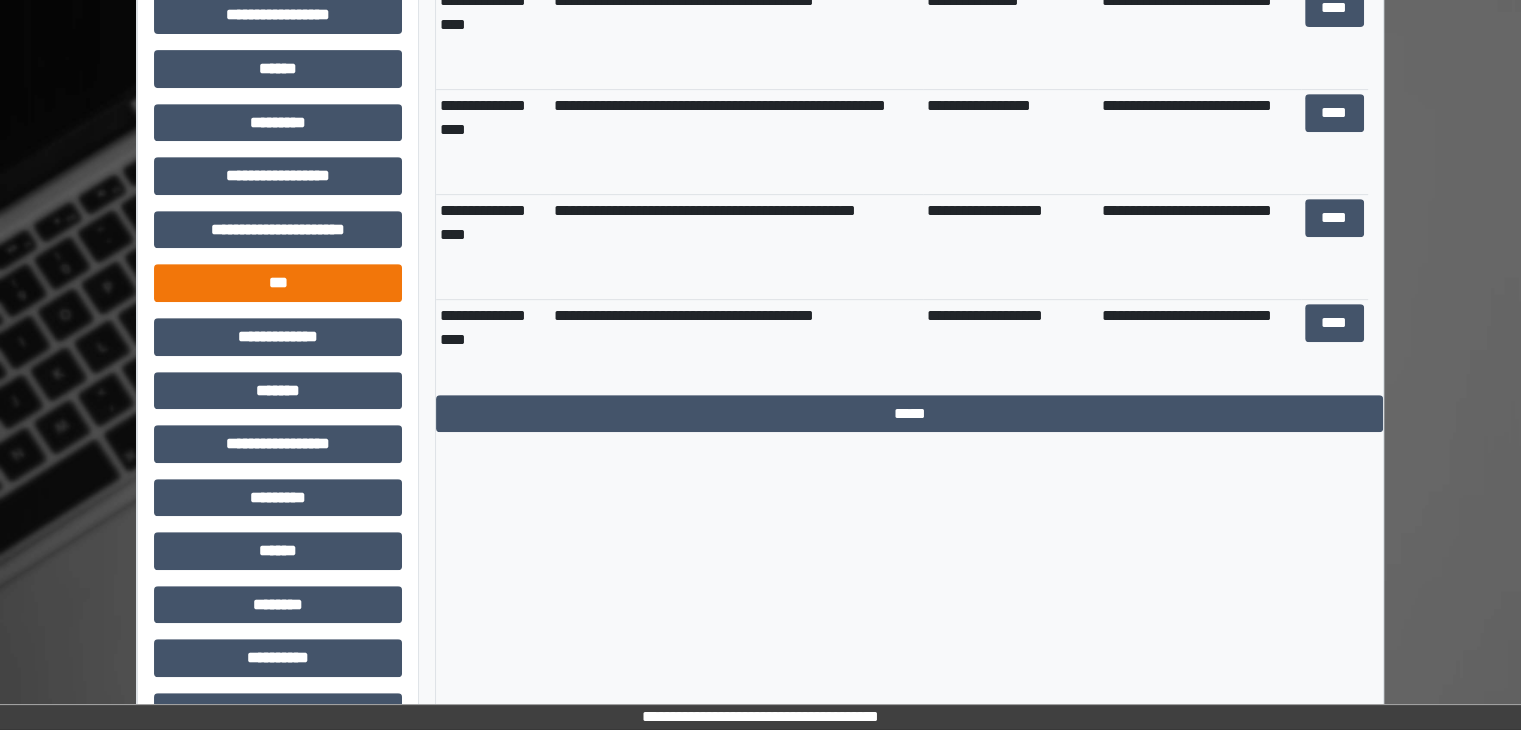 scroll, scrollTop: 900, scrollLeft: 0, axis: vertical 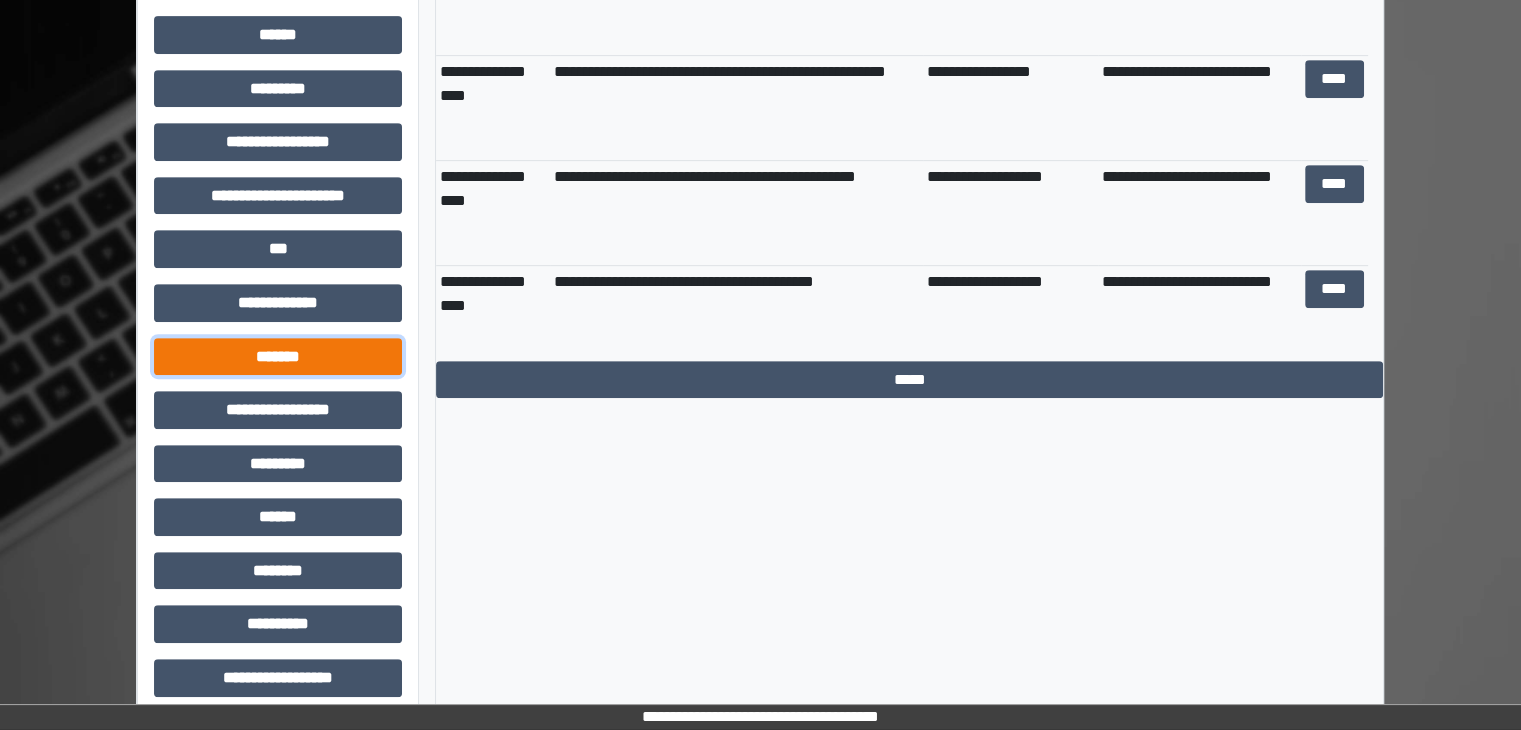 click on "*******" at bounding box center [278, 357] 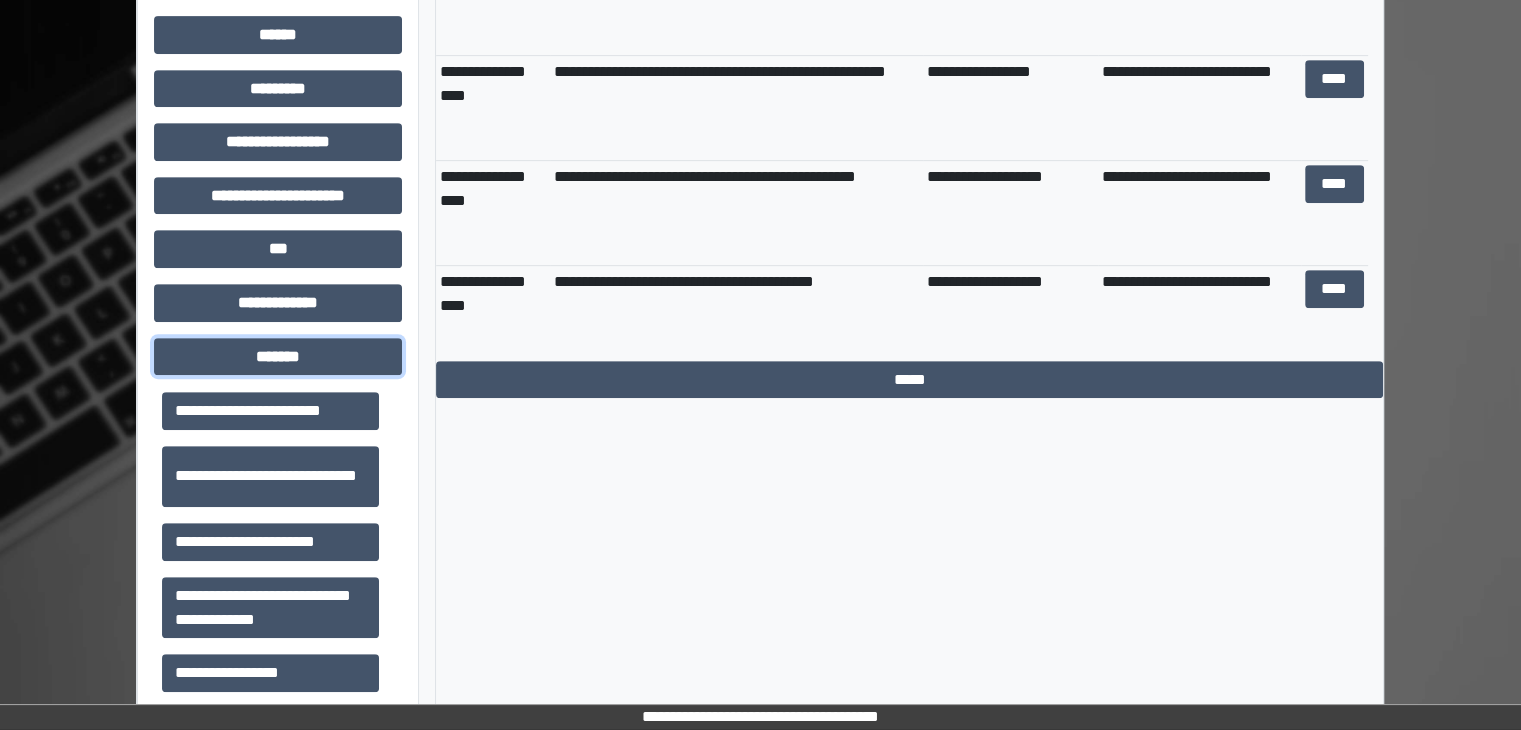 scroll, scrollTop: 912, scrollLeft: 0, axis: vertical 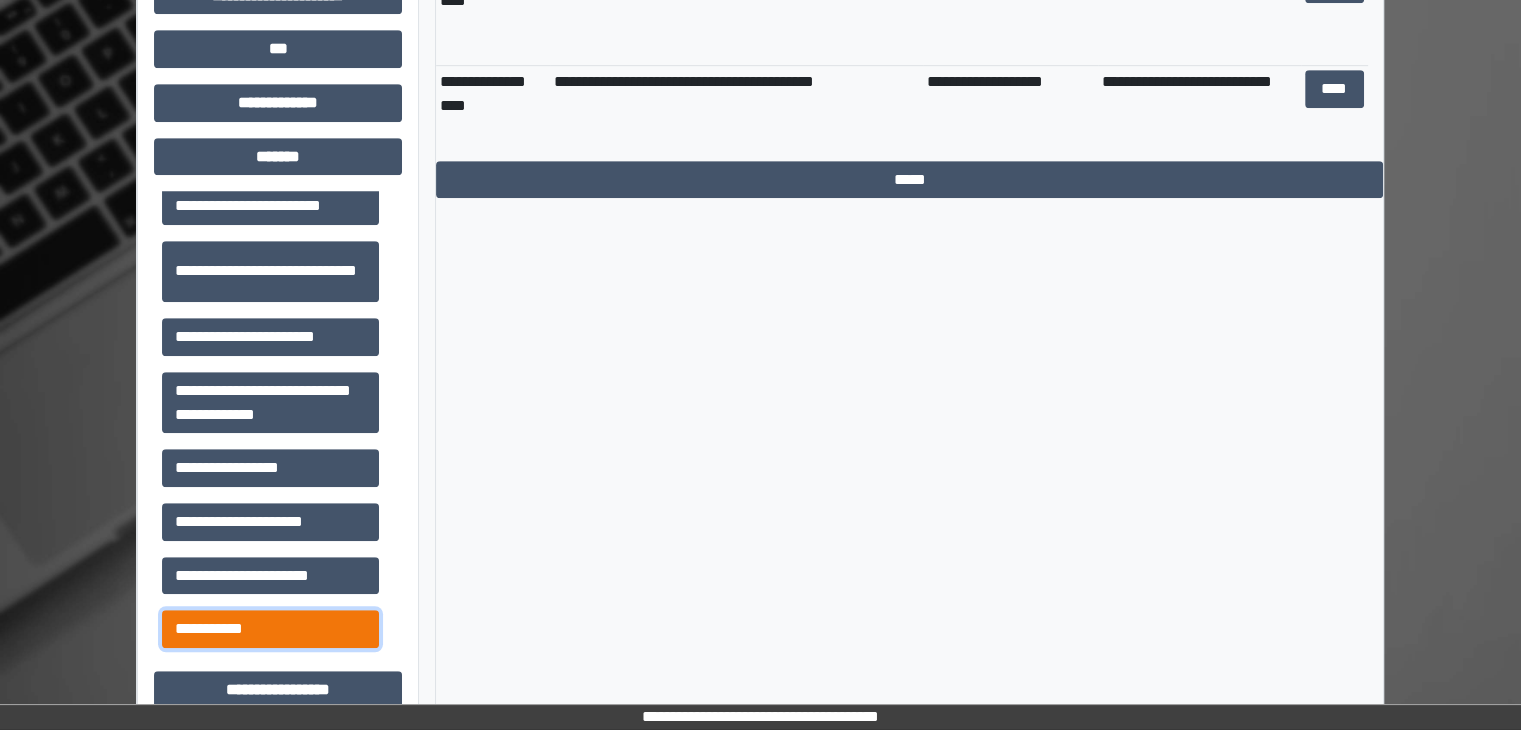 click on "**********" at bounding box center (270, 629) 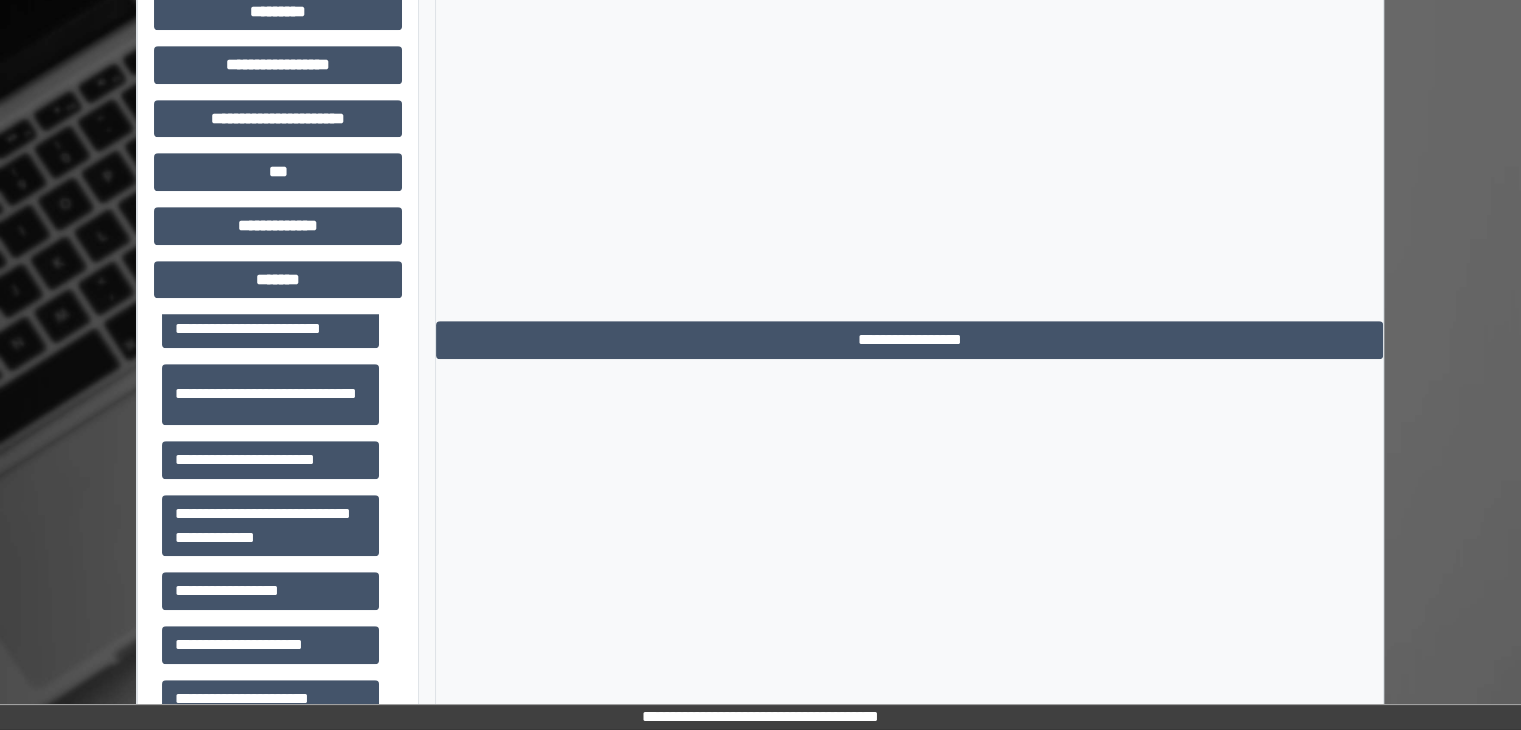 scroll, scrollTop: 700, scrollLeft: 0, axis: vertical 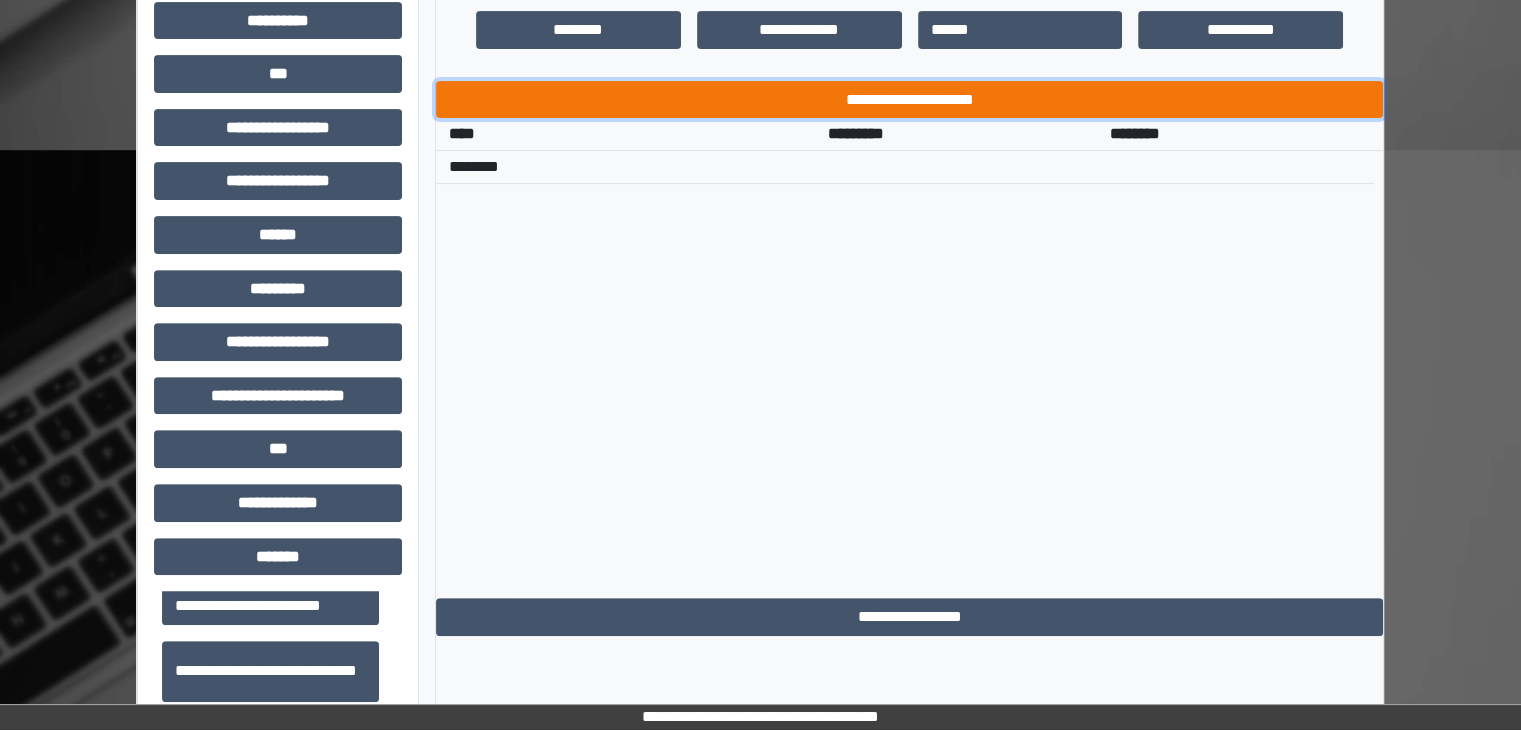 click on "**********" at bounding box center [909, 100] 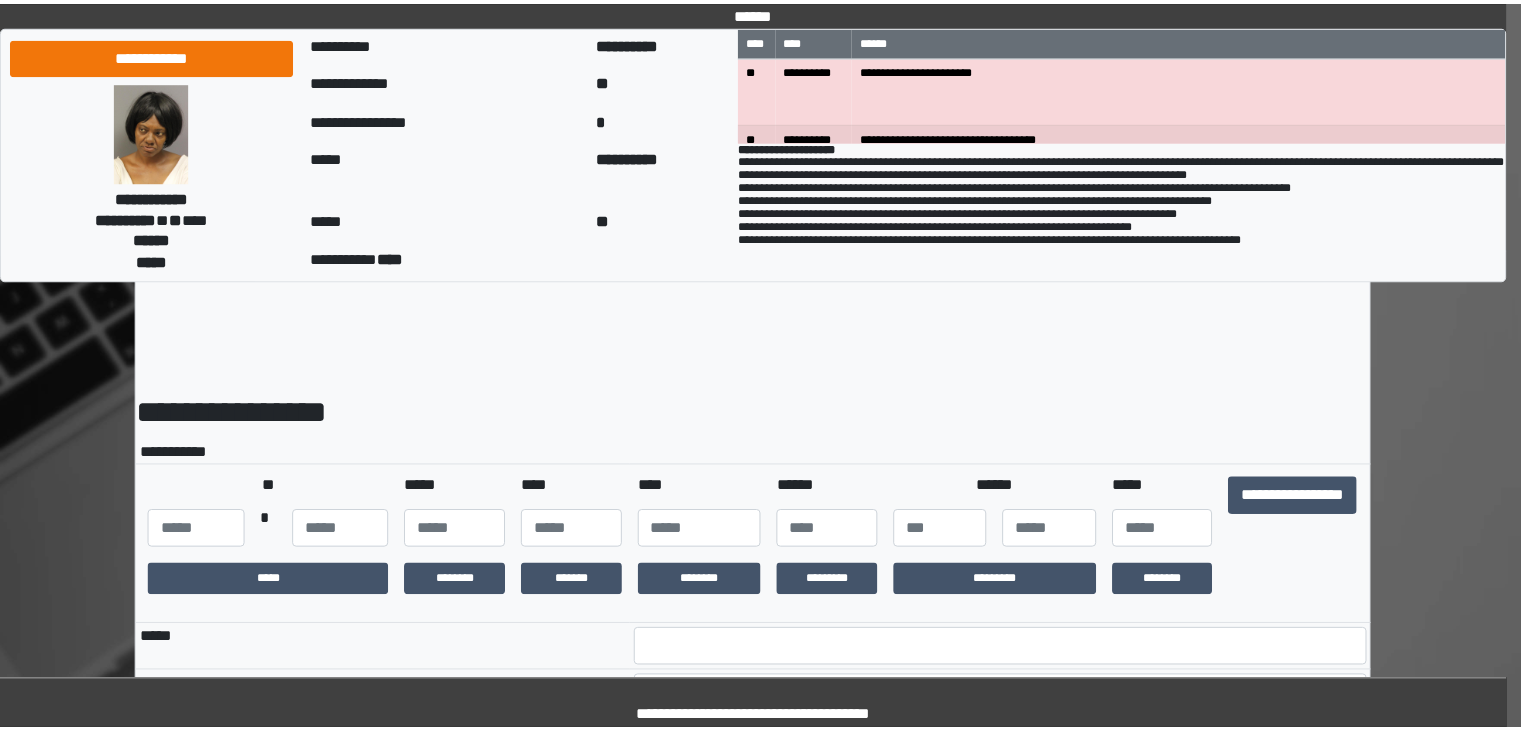 scroll, scrollTop: 0, scrollLeft: 0, axis: both 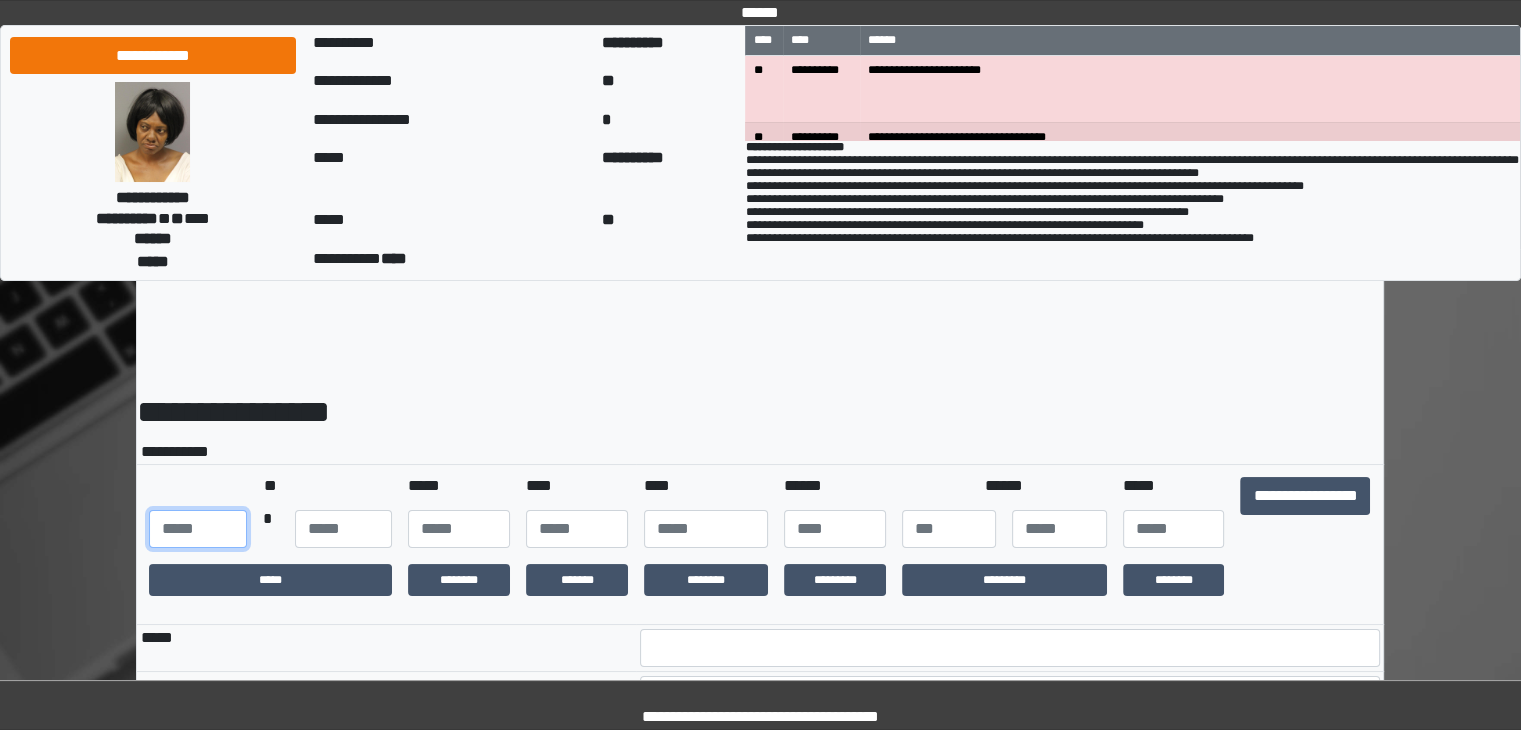 click at bounding box center [197, 529] 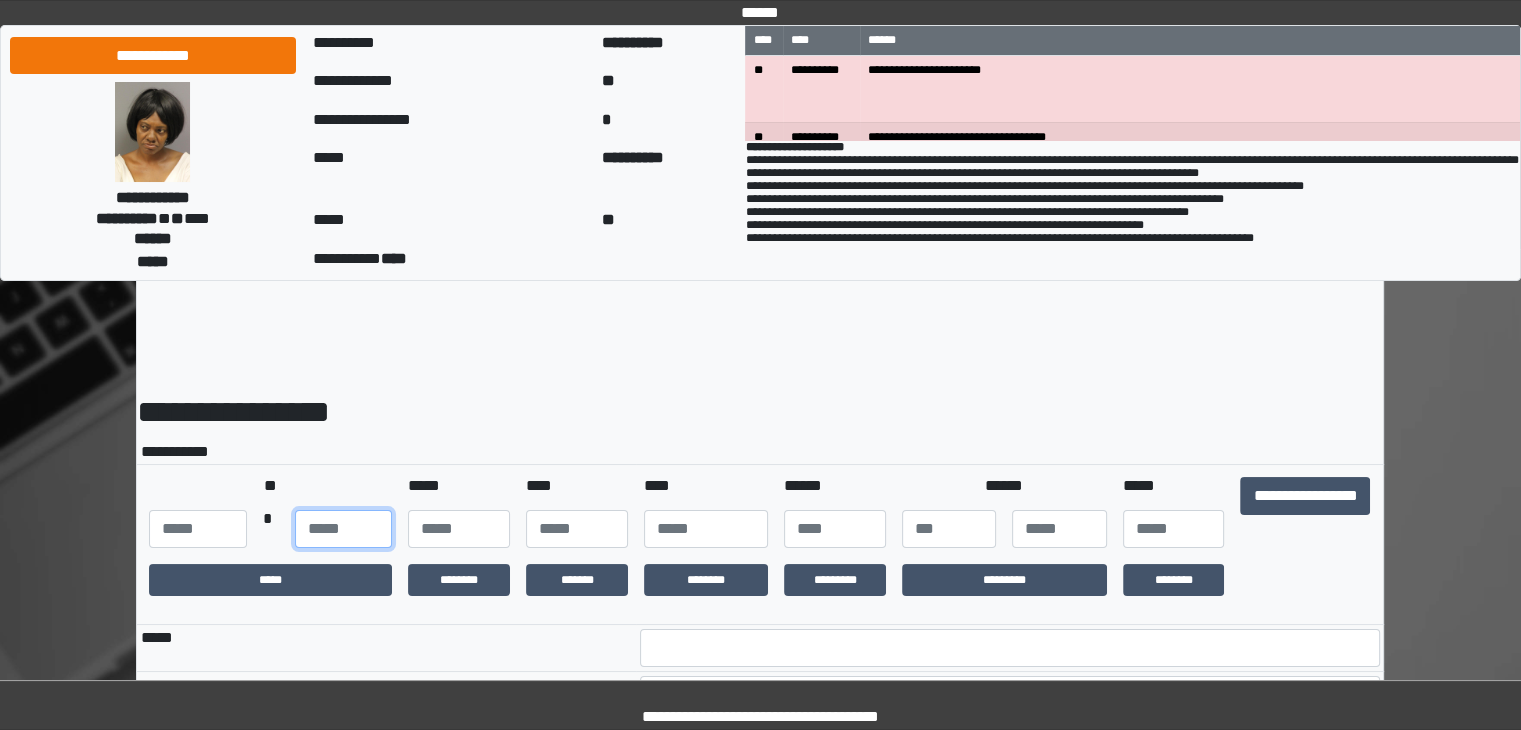 click at bounding box center (343, 529) 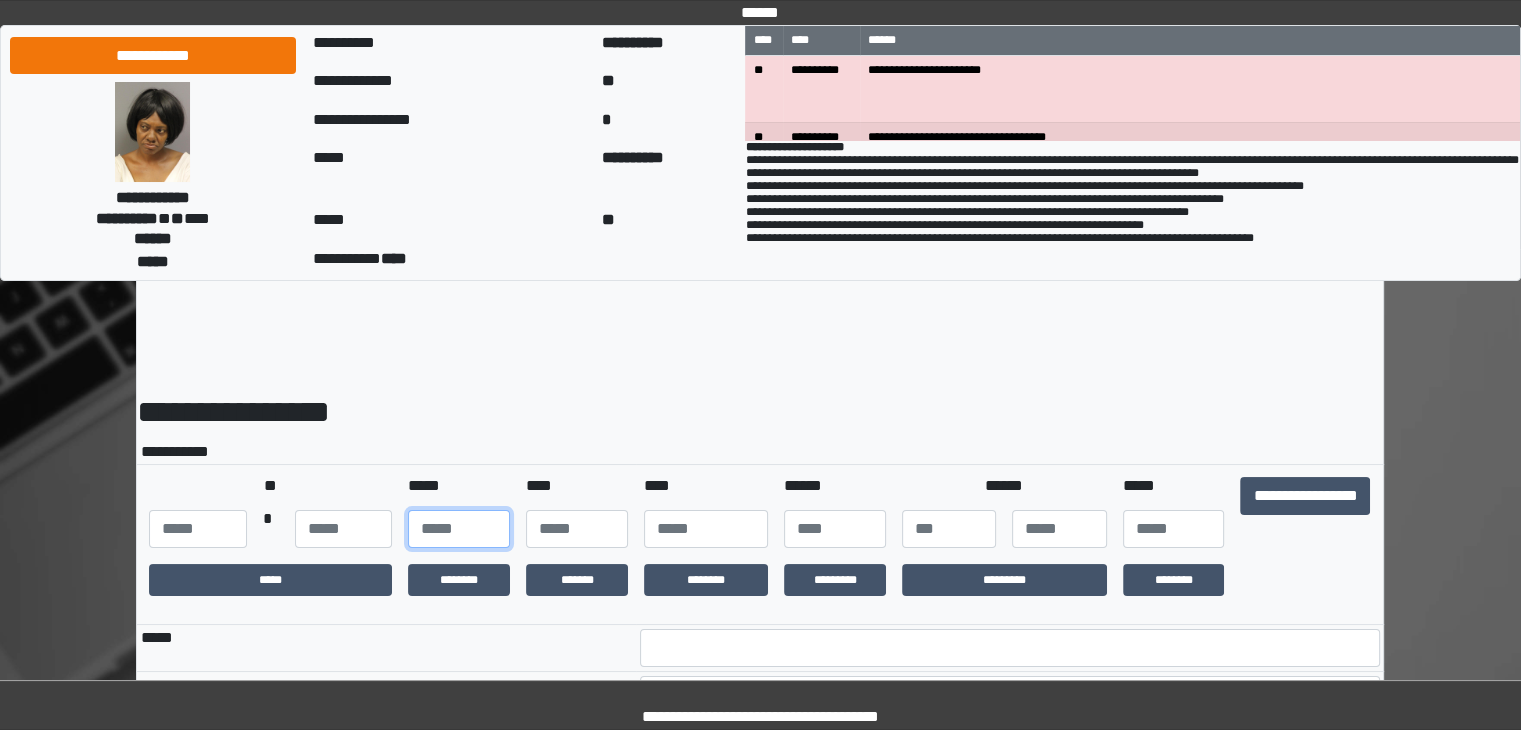 click at bounding box center (459, 529) 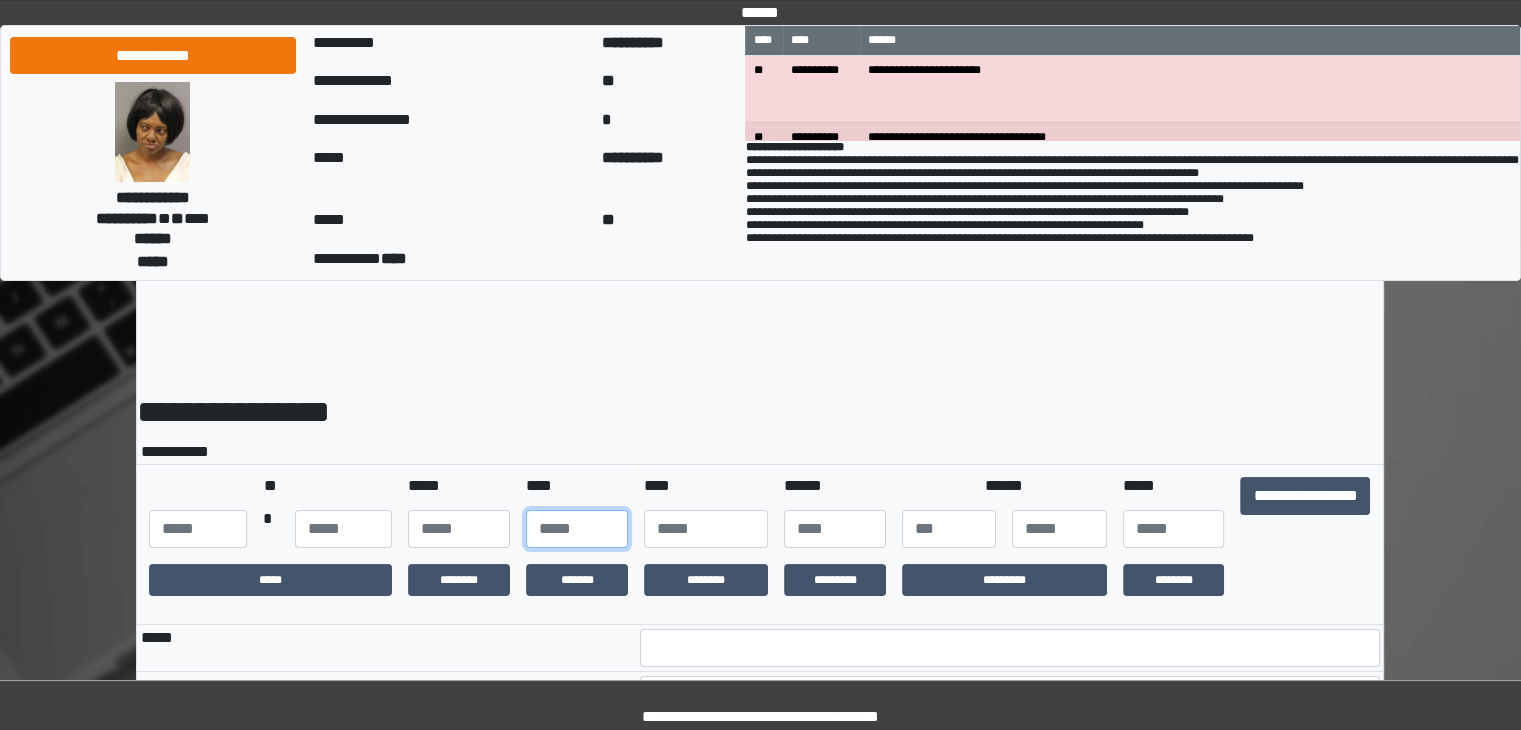 click at bounding box center (577, 529) 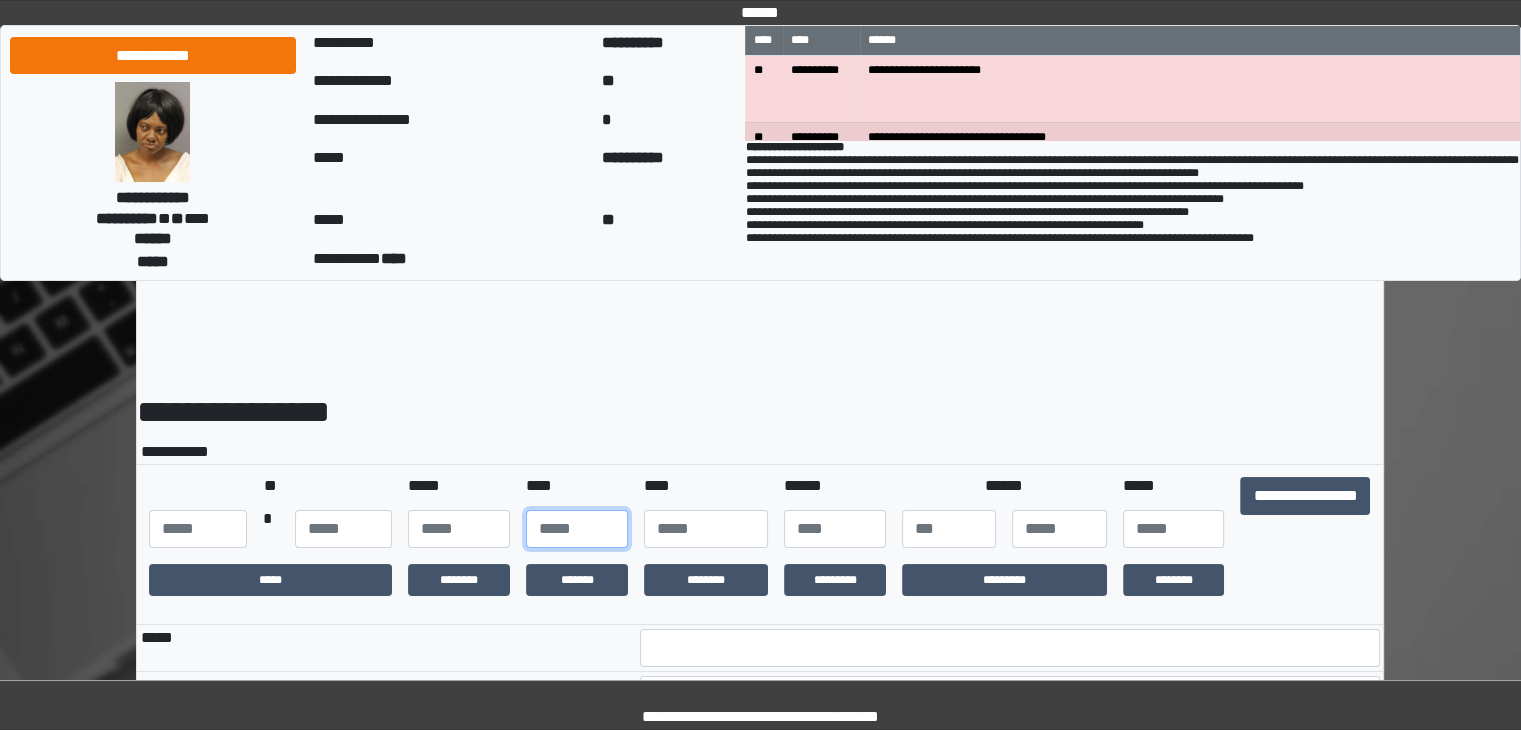 type on "**" 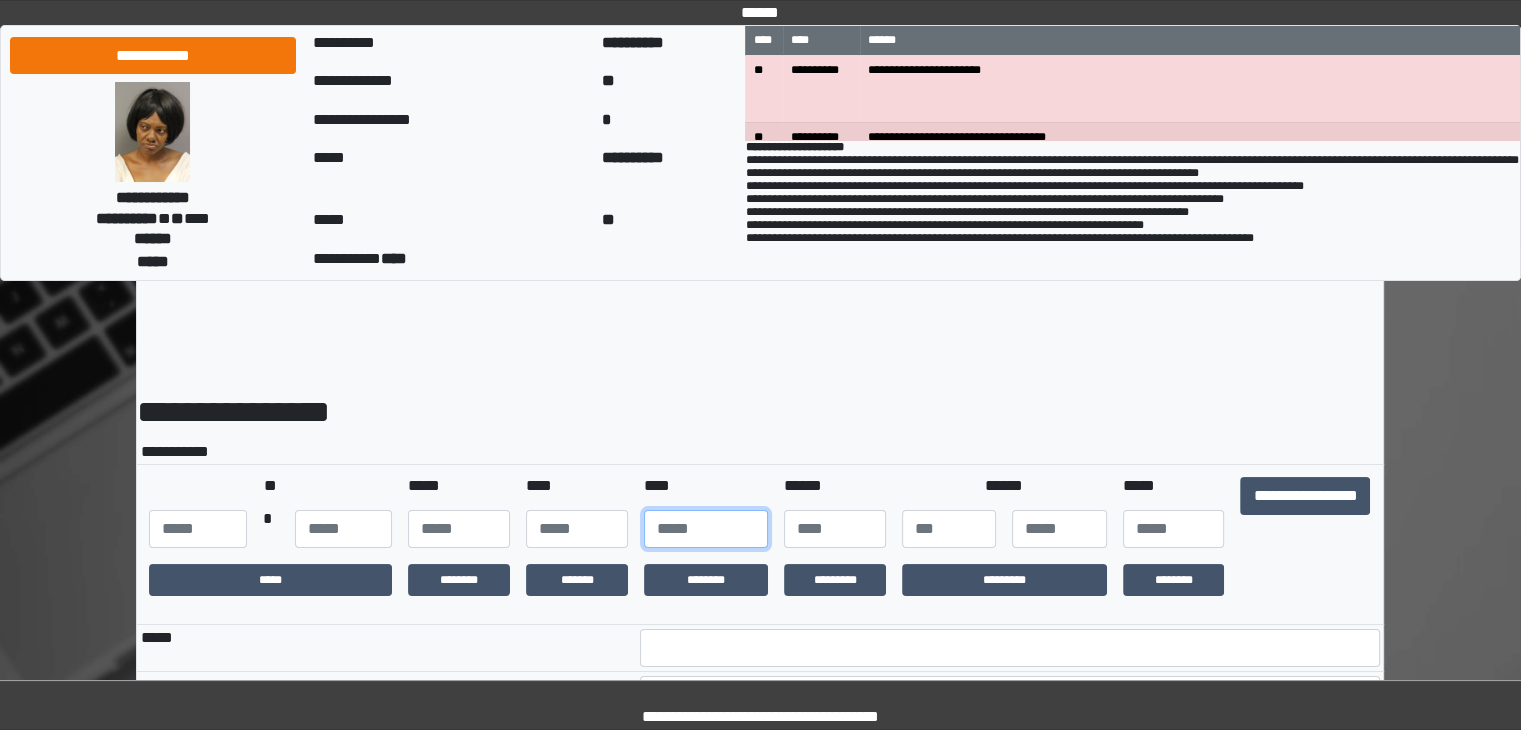 click at bounding box center [706, 529] 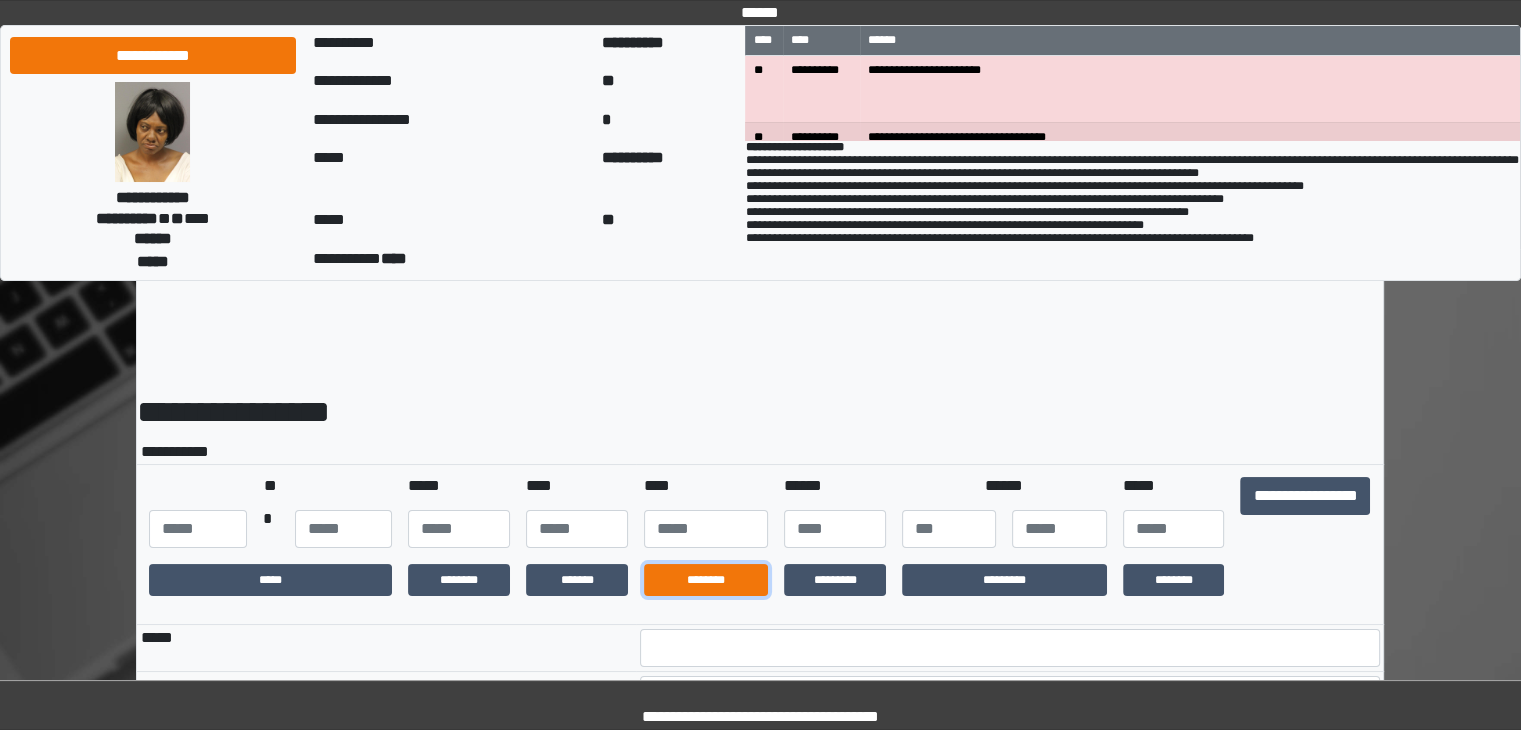 click on "********" at bounding box center [706, 580] 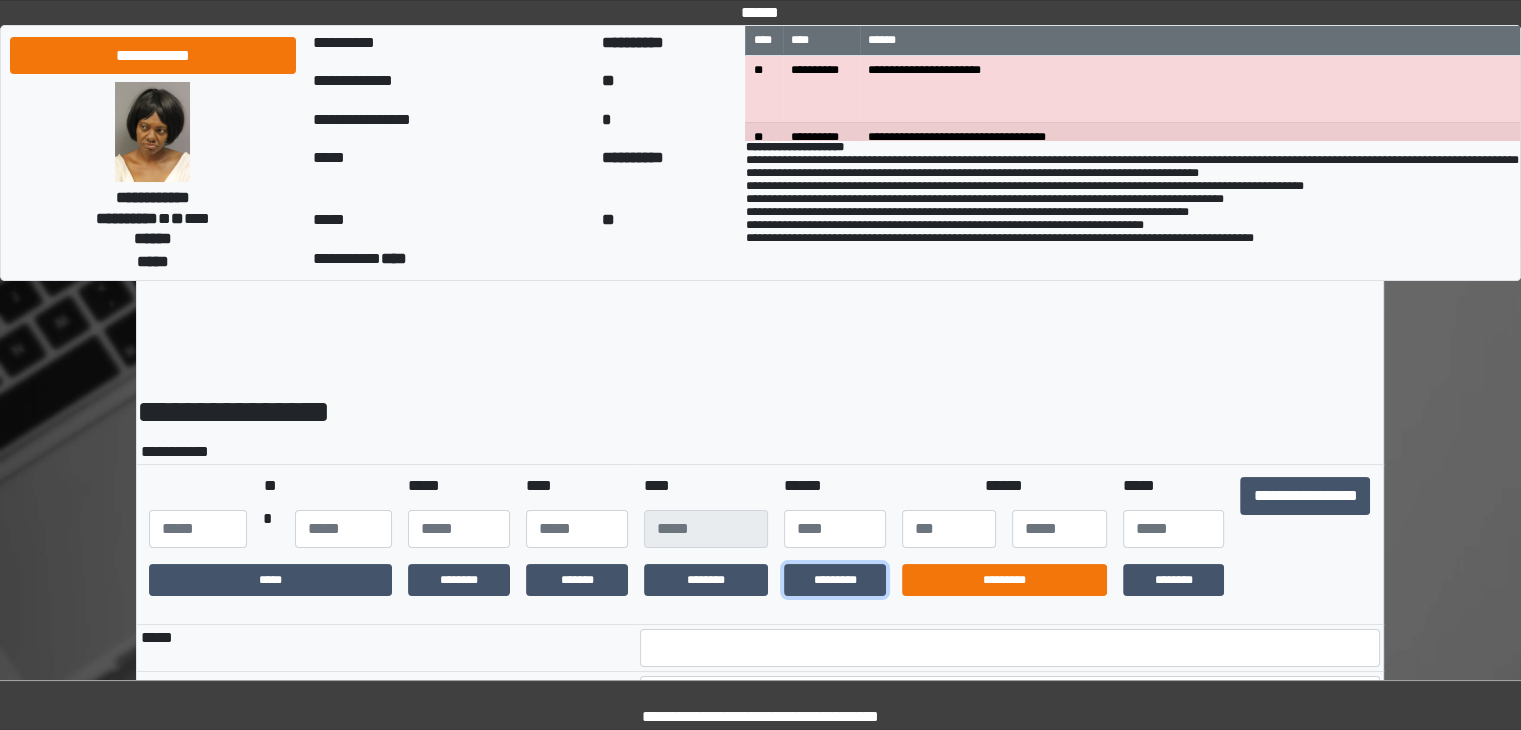 drag, startPoint x: 807, startPoint y: 592, endPoint x: 976, endPoint y: 596, distance: 169.04733 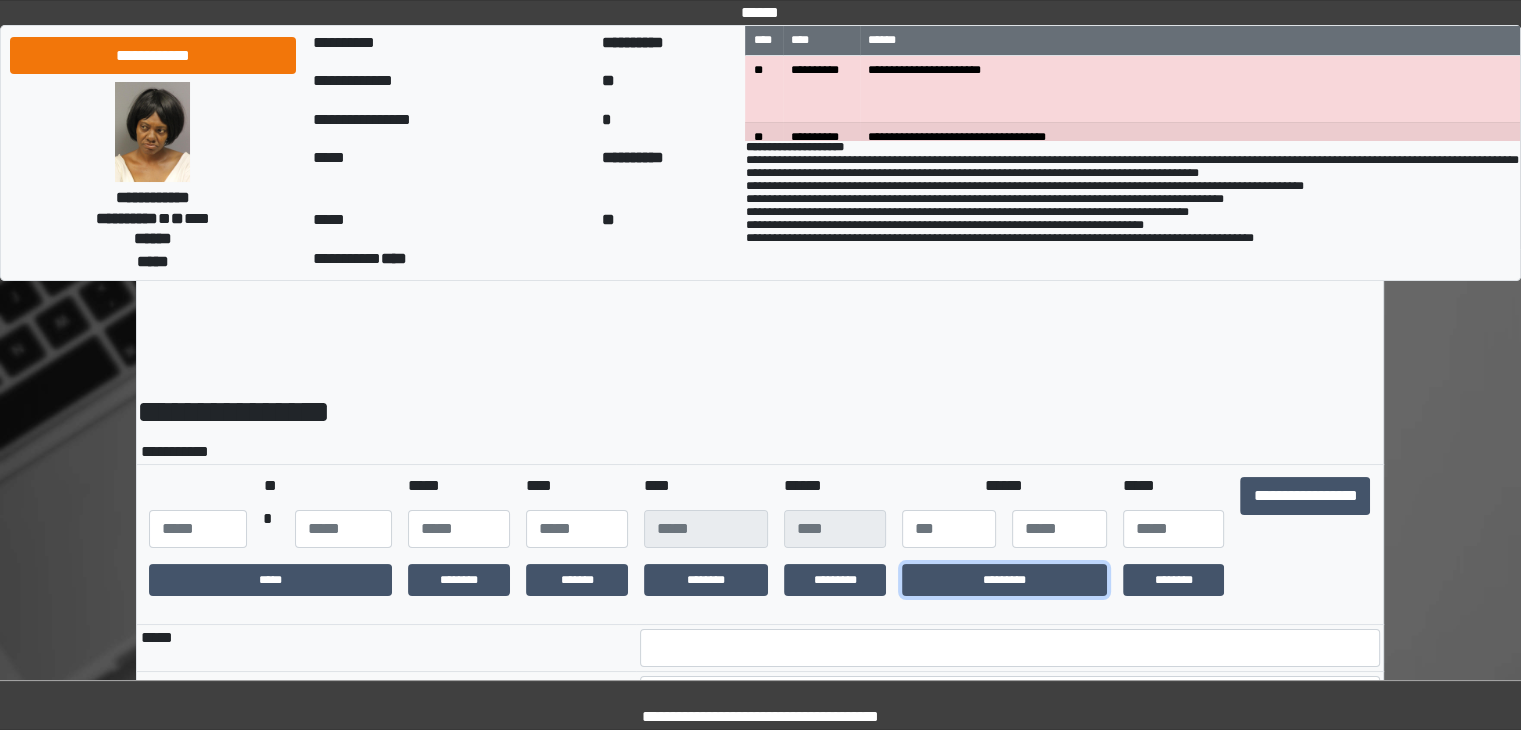 drag, startPoint x: 979, startPoint y: 596, endPoint x: 1104, endPoint y: 571, distance: 127.47549 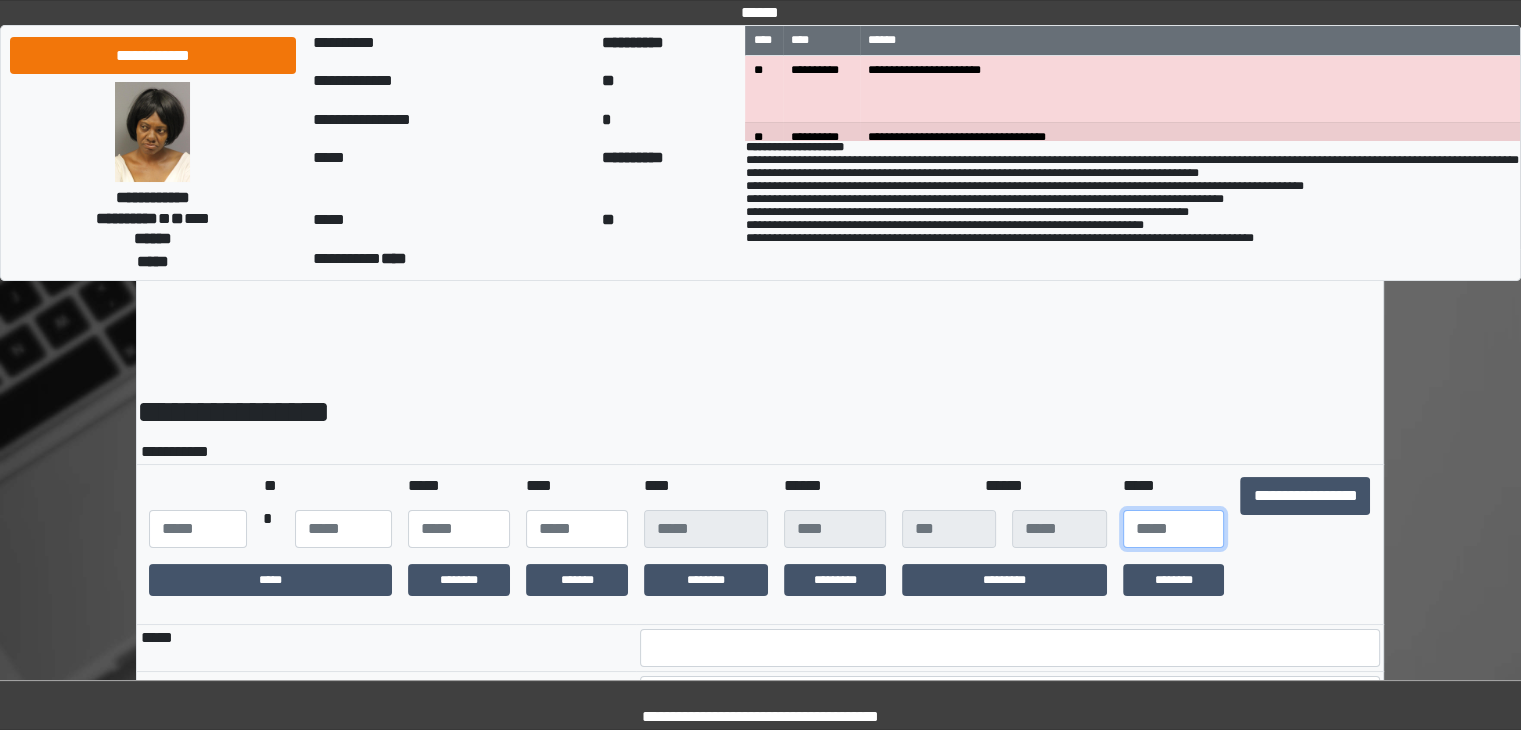 click at bounding box center (1174, 529) 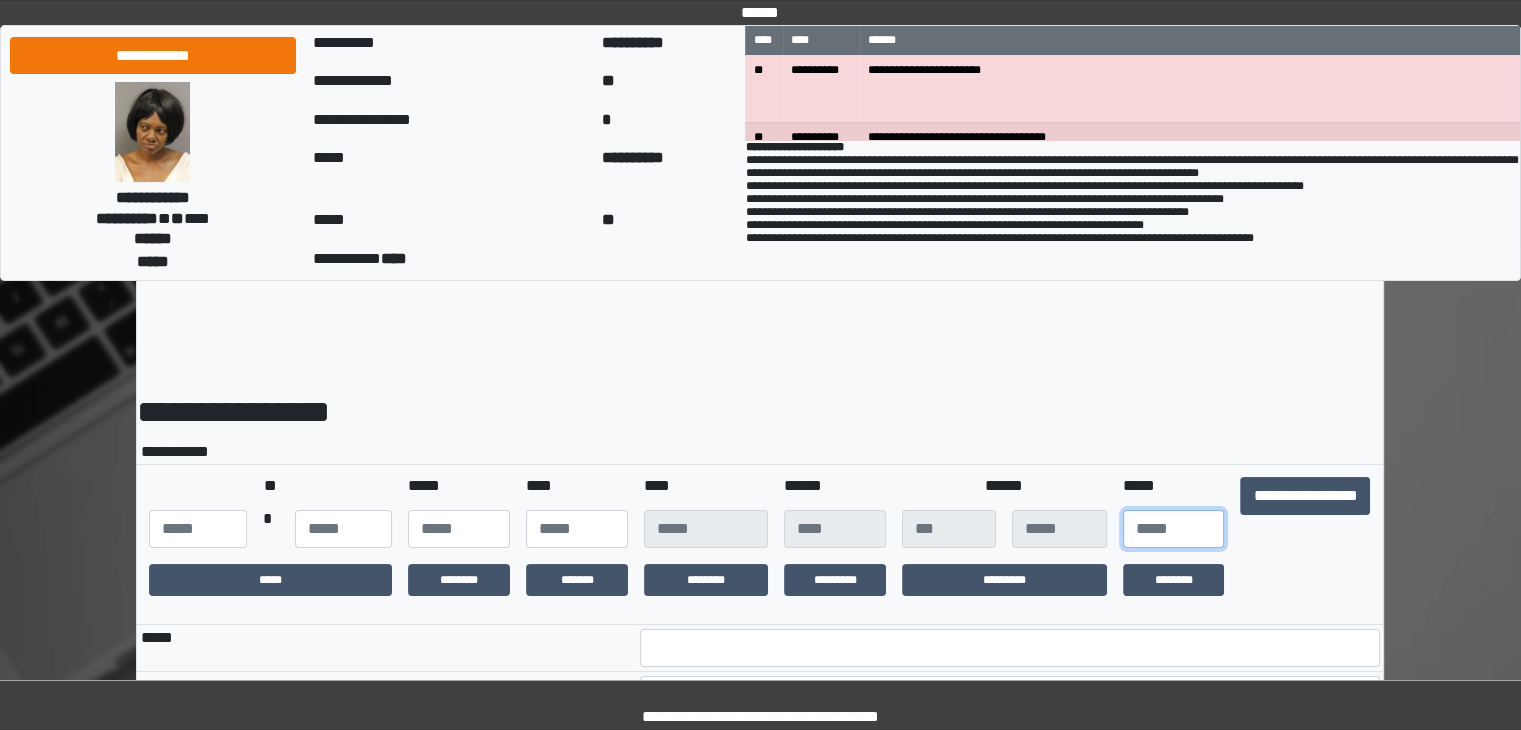 type on "**" 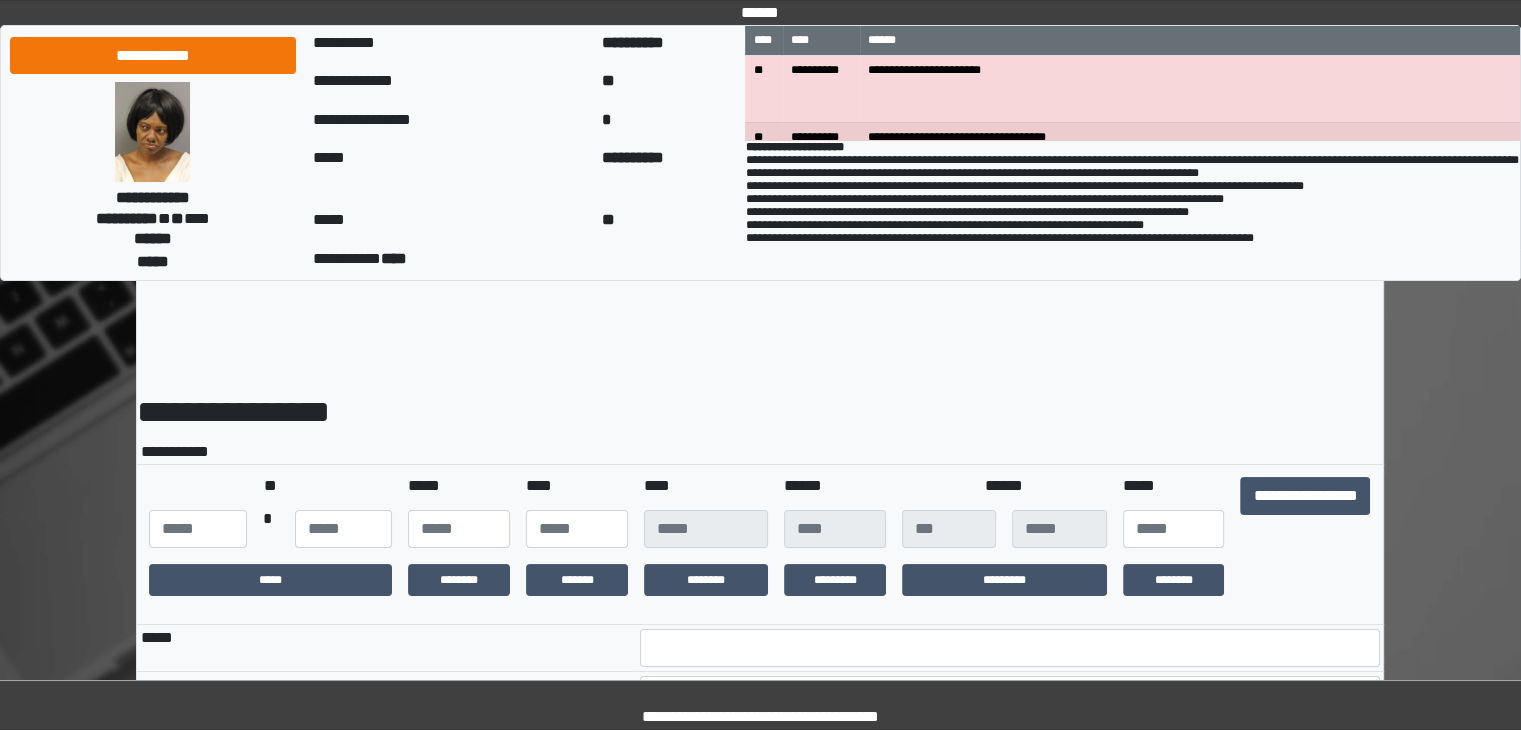 click on "**********" at bounding box center (760, 514) 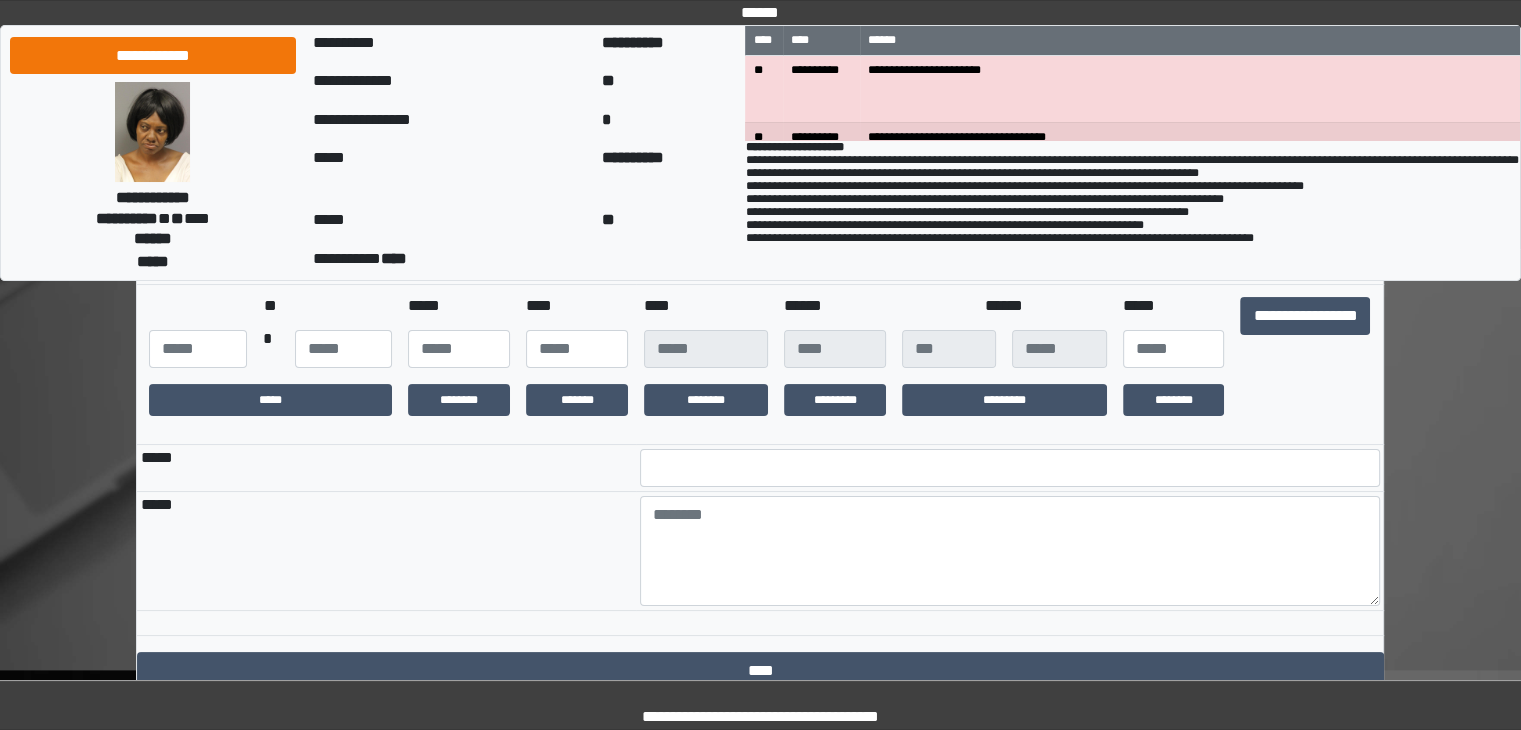 scroll, scrollTop: 200, scrollLeft: 0, axis: vertical 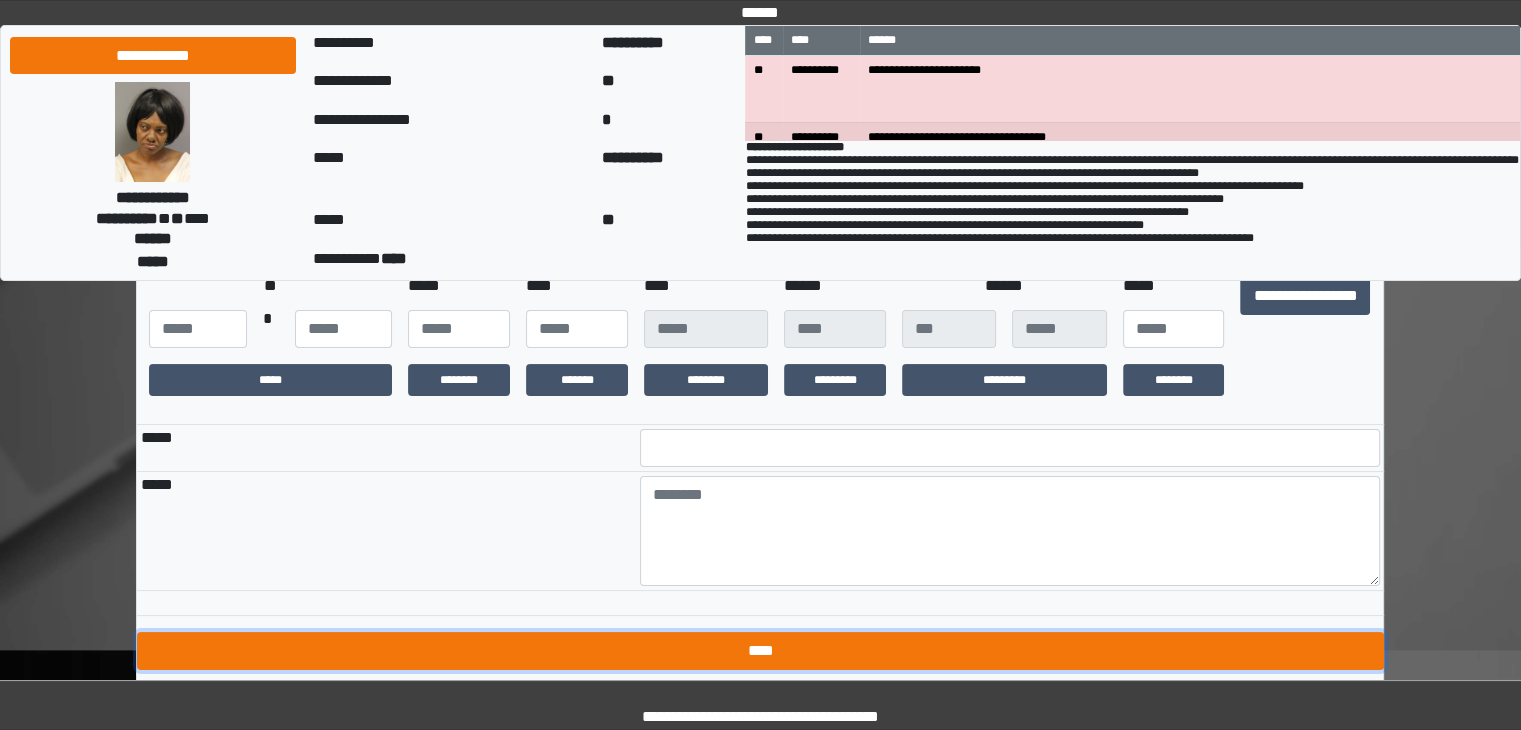 click on "****" at bounding box center (760, 651) 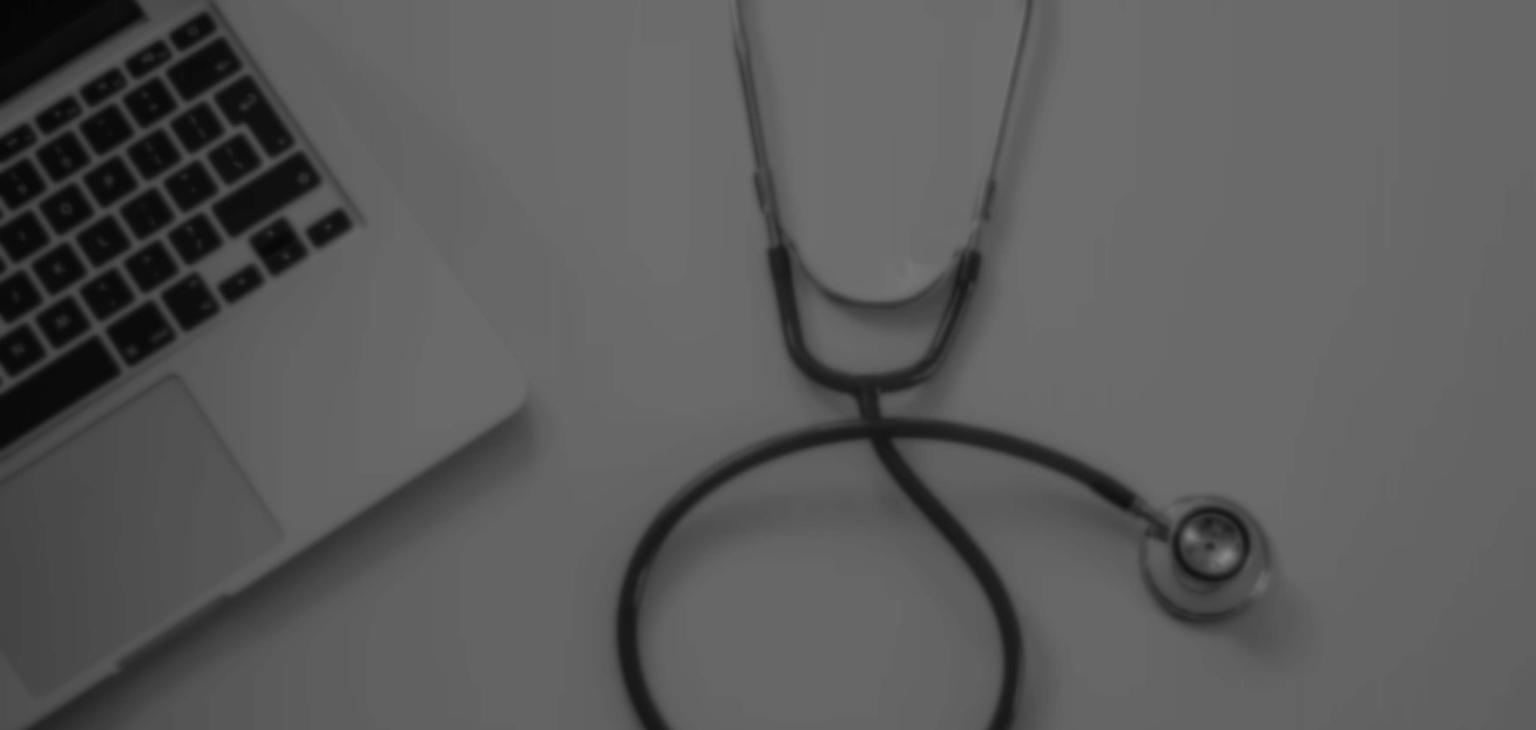 scroll, scrollTop: 0, scrollLeft: 0, axis: both 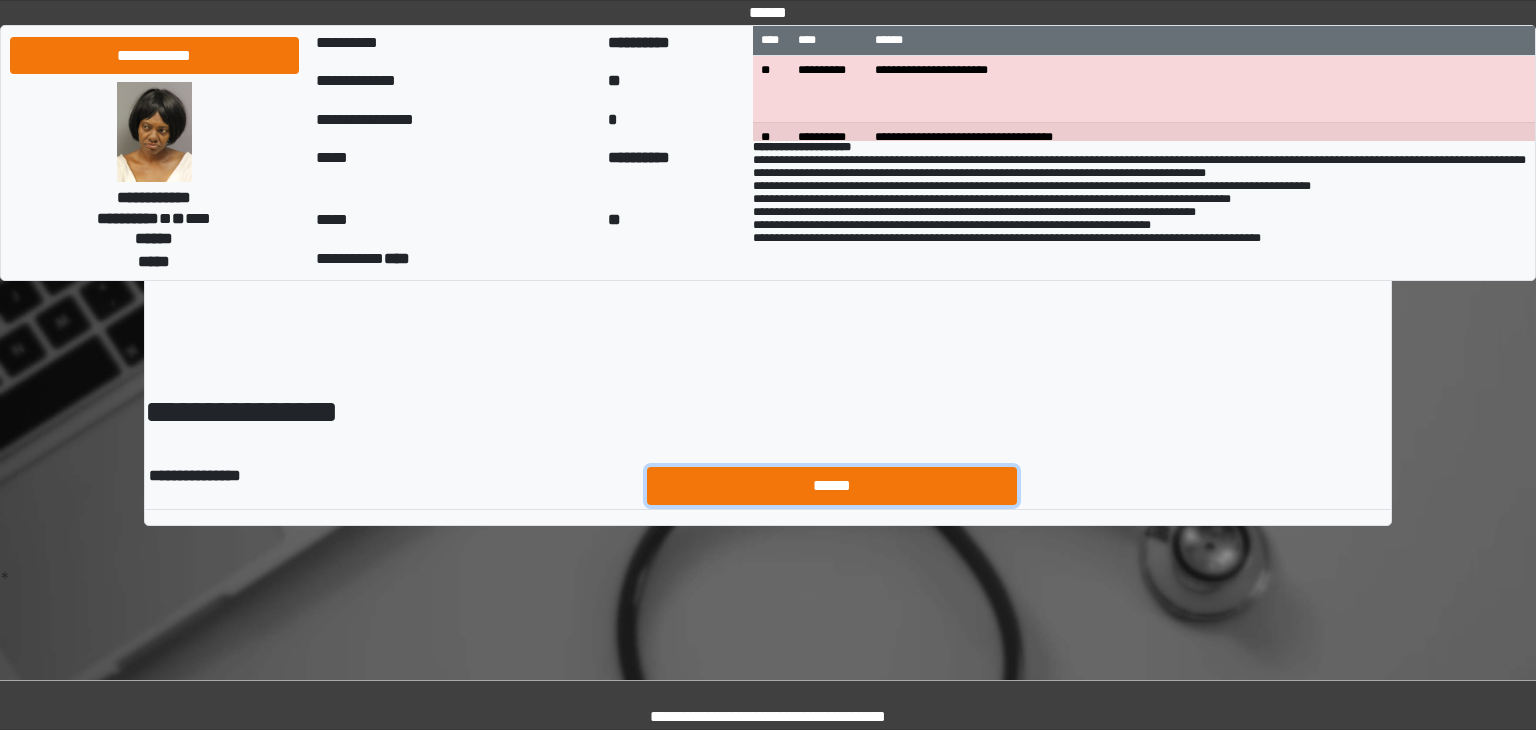 click on "******" at bounding box center (832, 486) 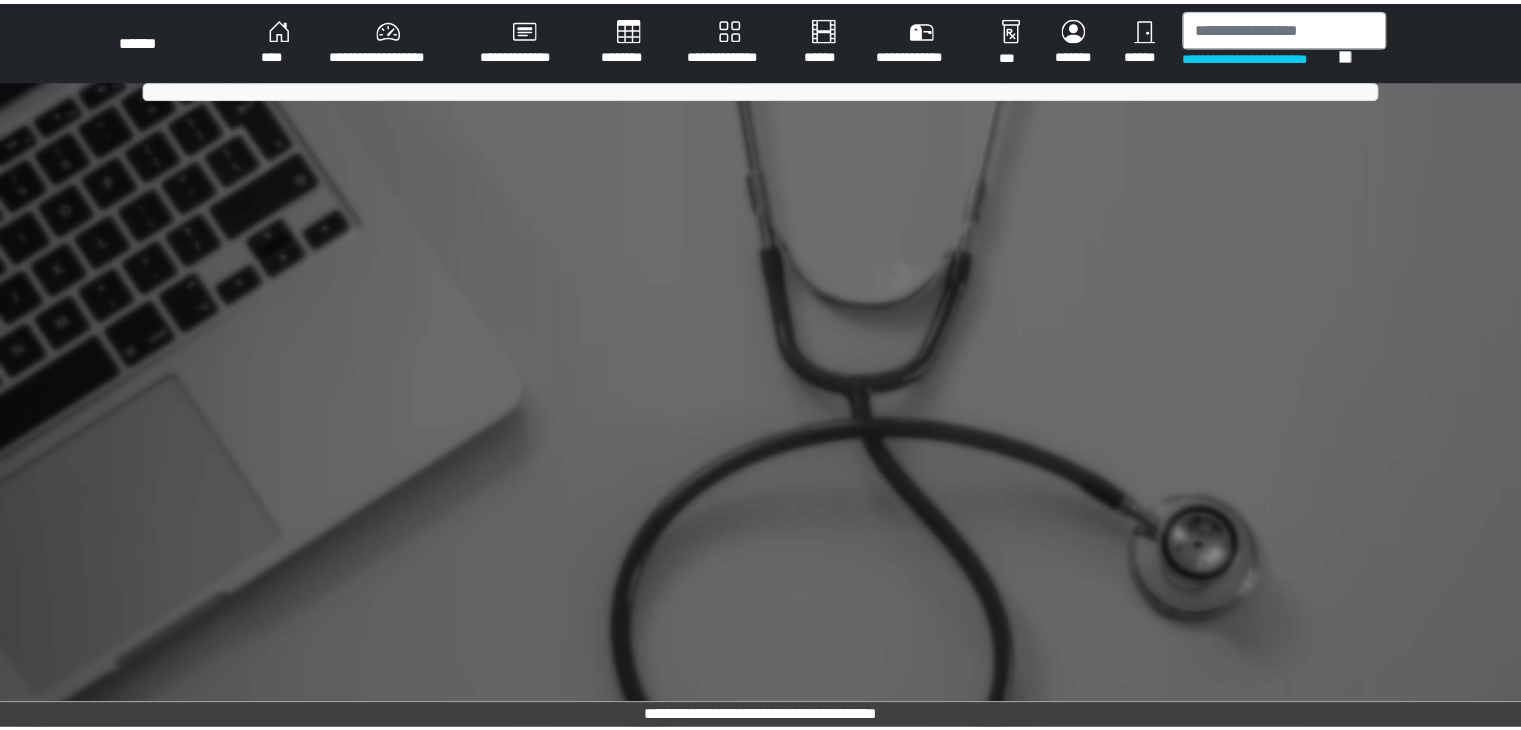 scroll, scrollTop: 0, scrollLeft: 0, axis: both 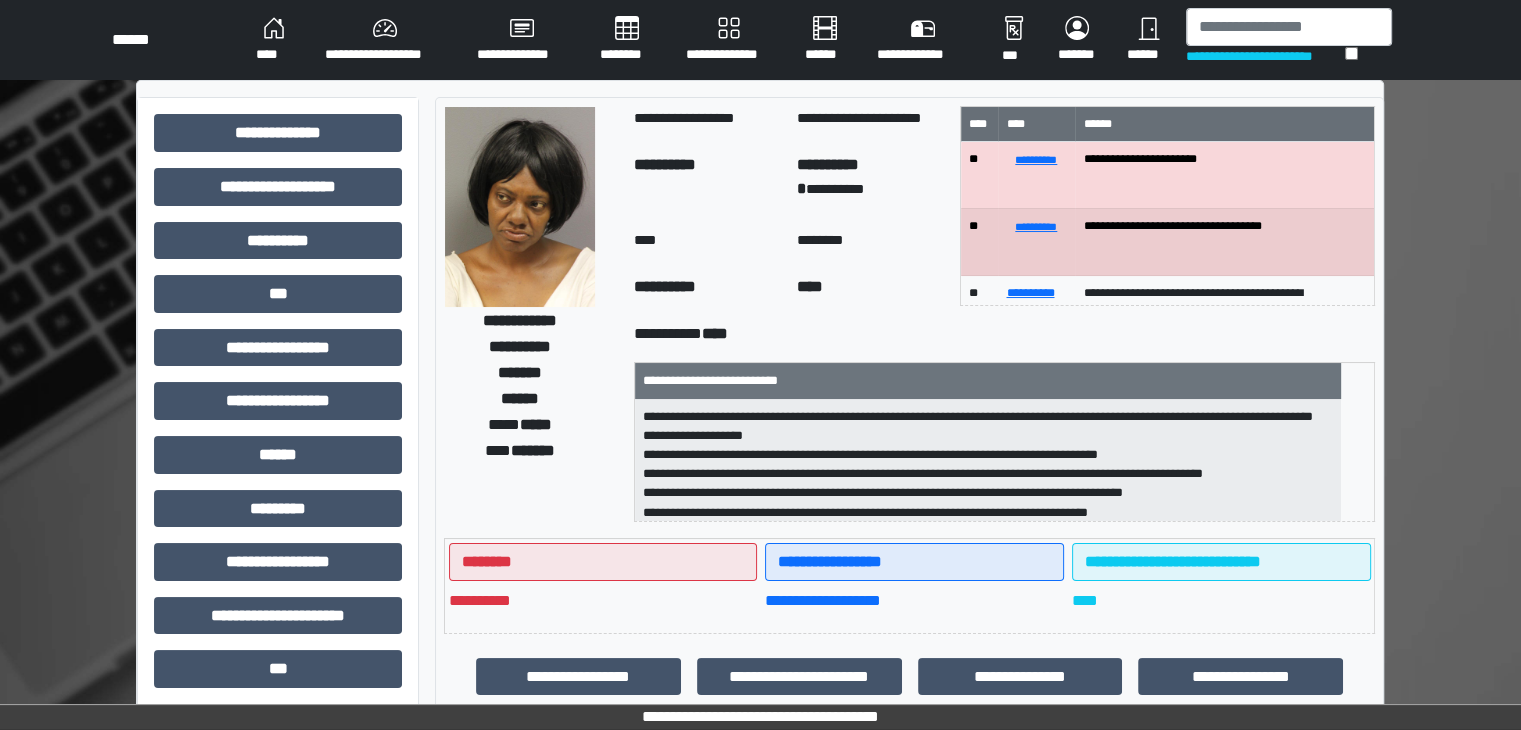 click on "**********" at bounding box center [988, 461] 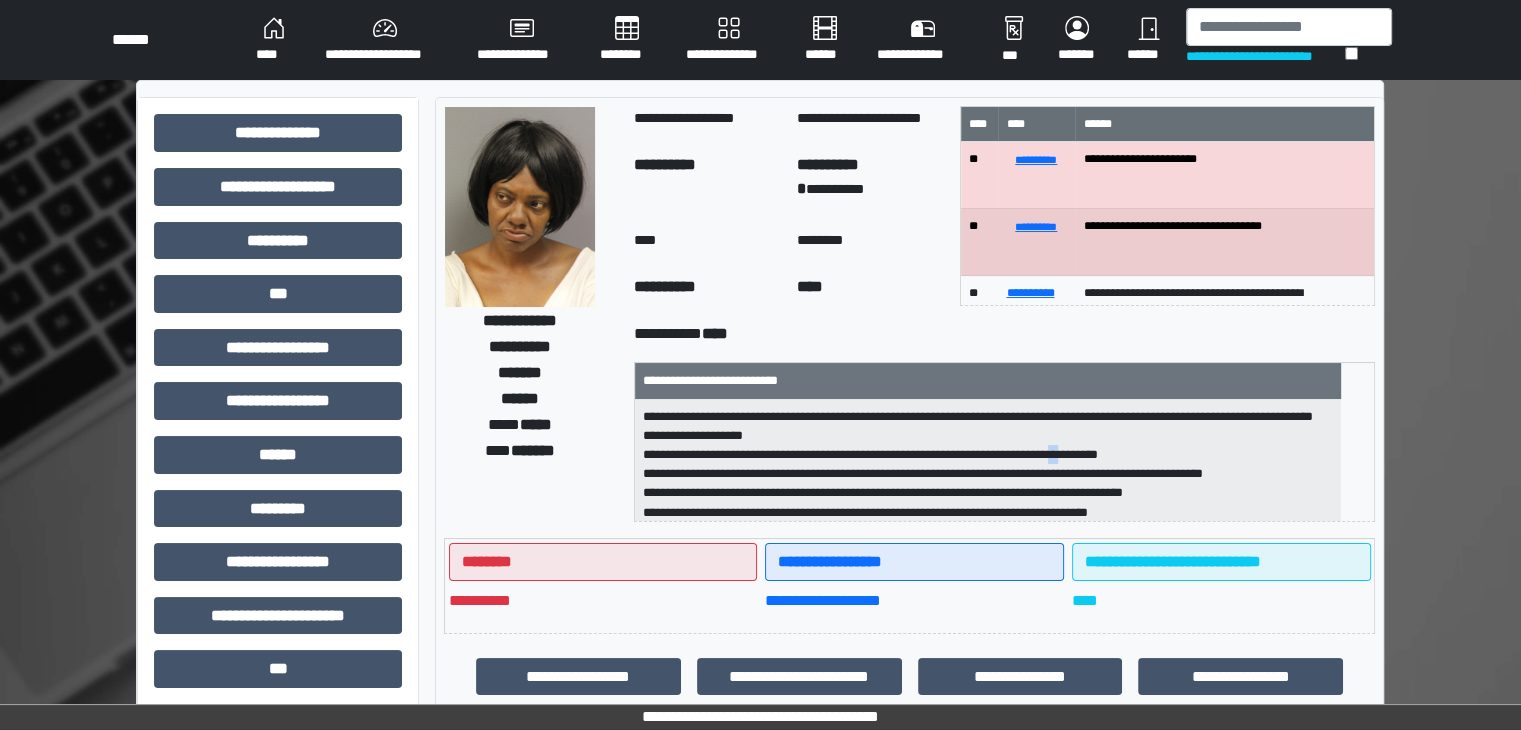 click on "**********" at bounding box center (988, 461) 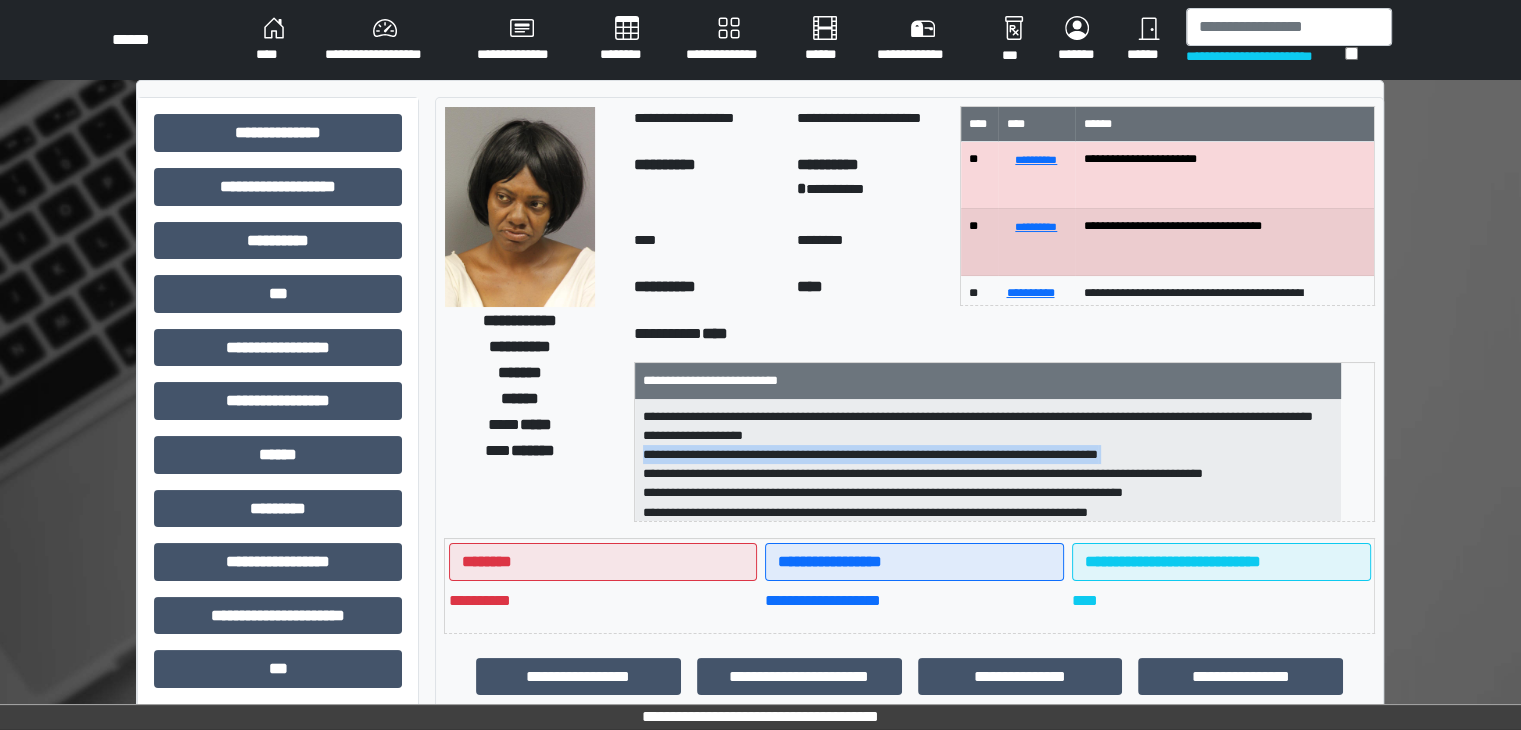 click on "**********" at bounding box center (988, 461) 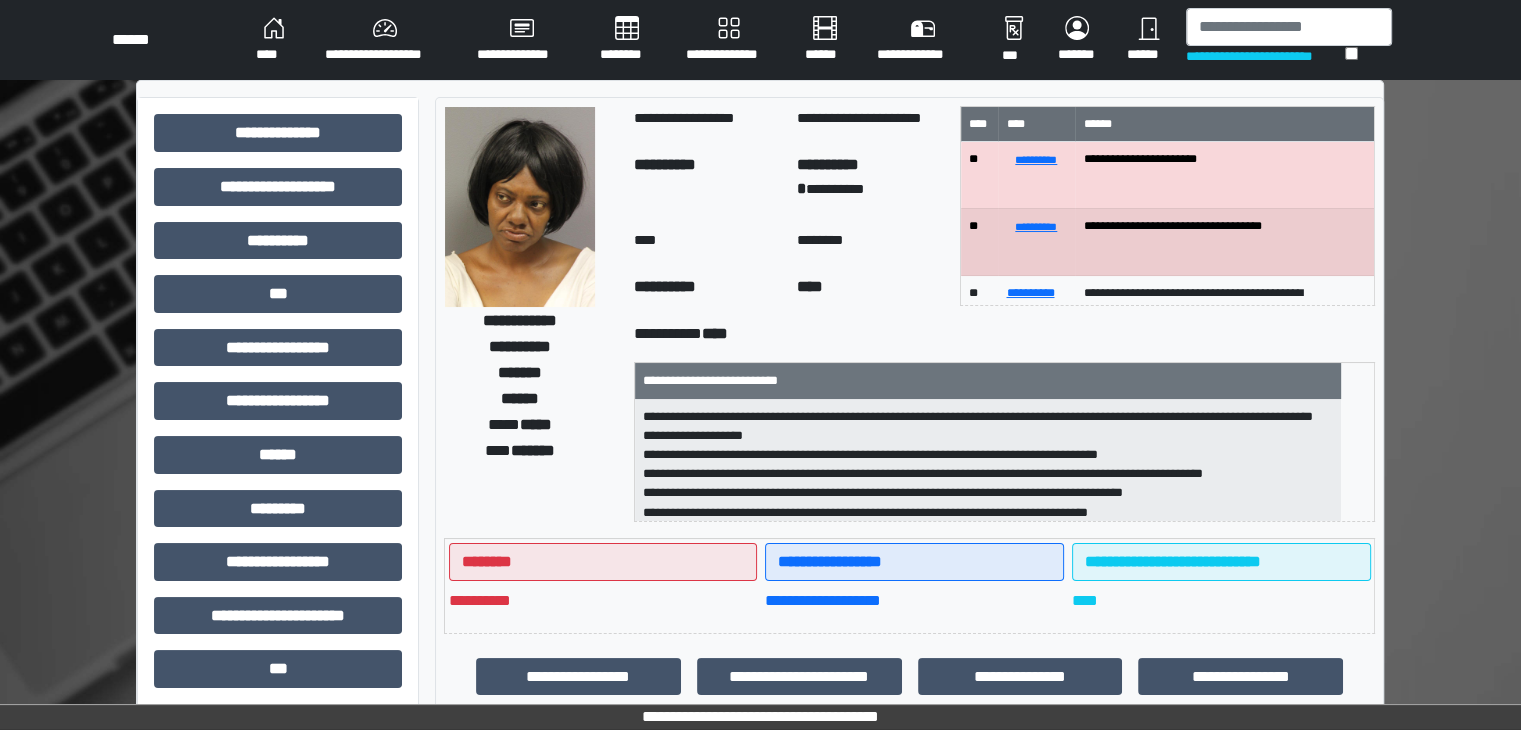 click on "**********" at bounding box center (988, 461) 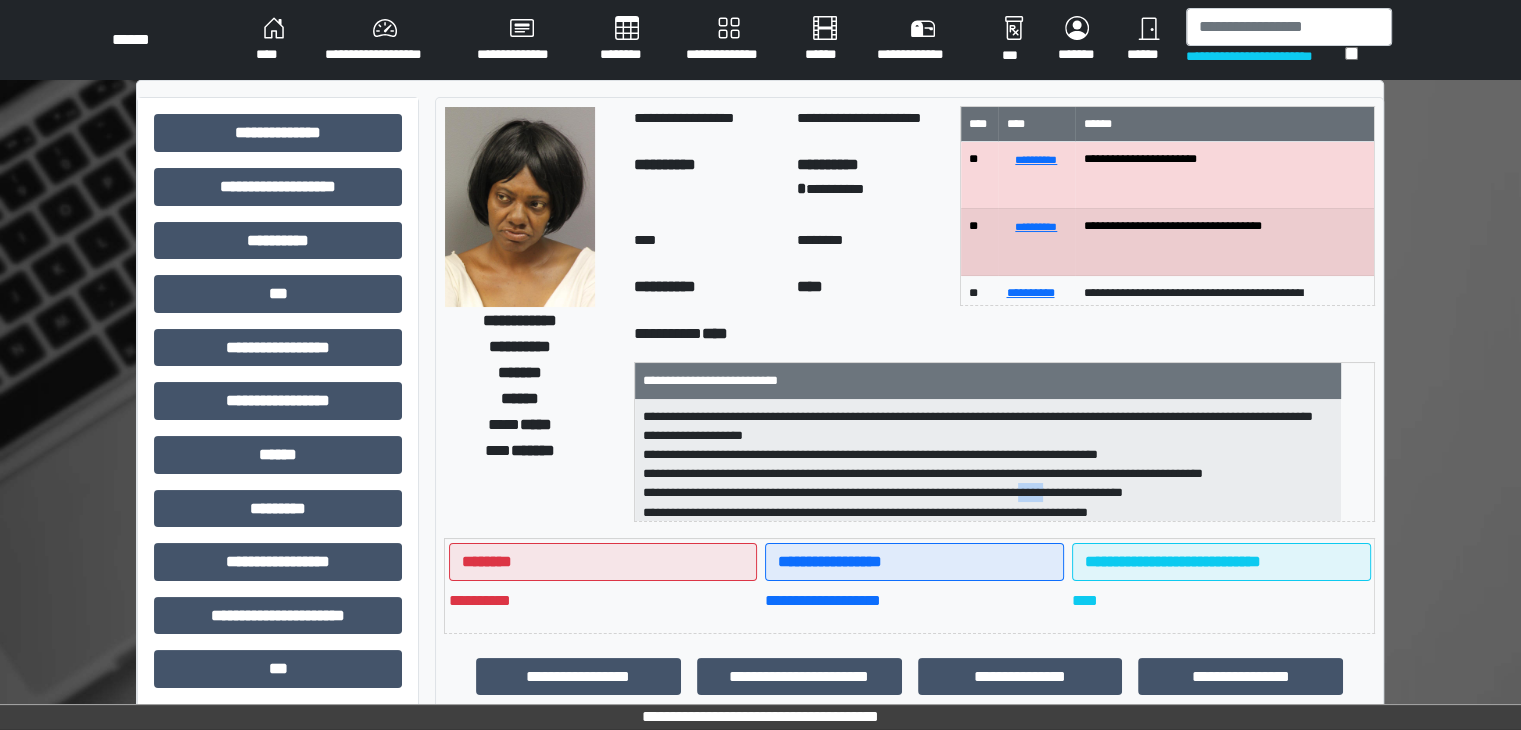click on "**********" at bounding box center (988, 461) 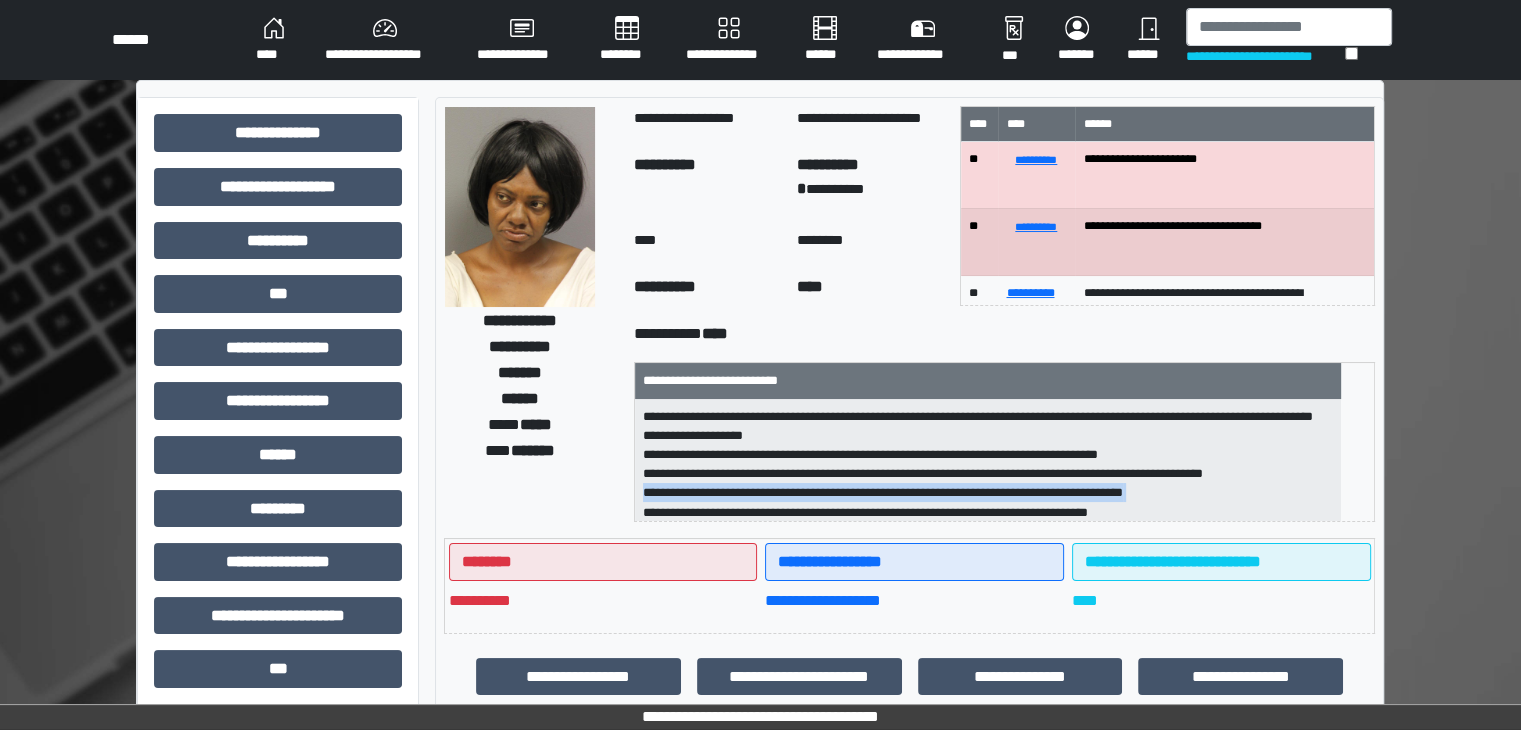 click on "**********" at bounding box center (988, 461) 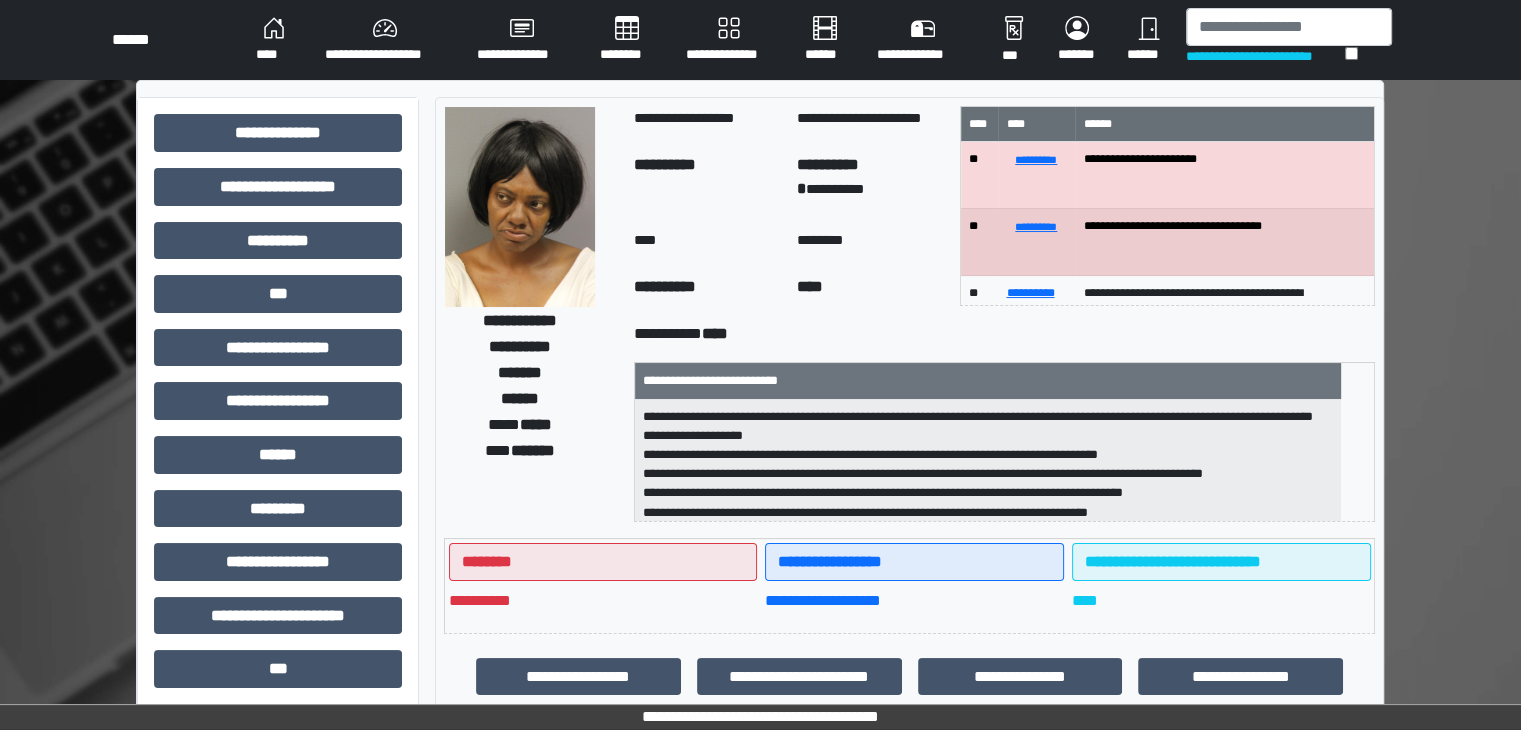 click on "**********" at bounding box center (988, 461) 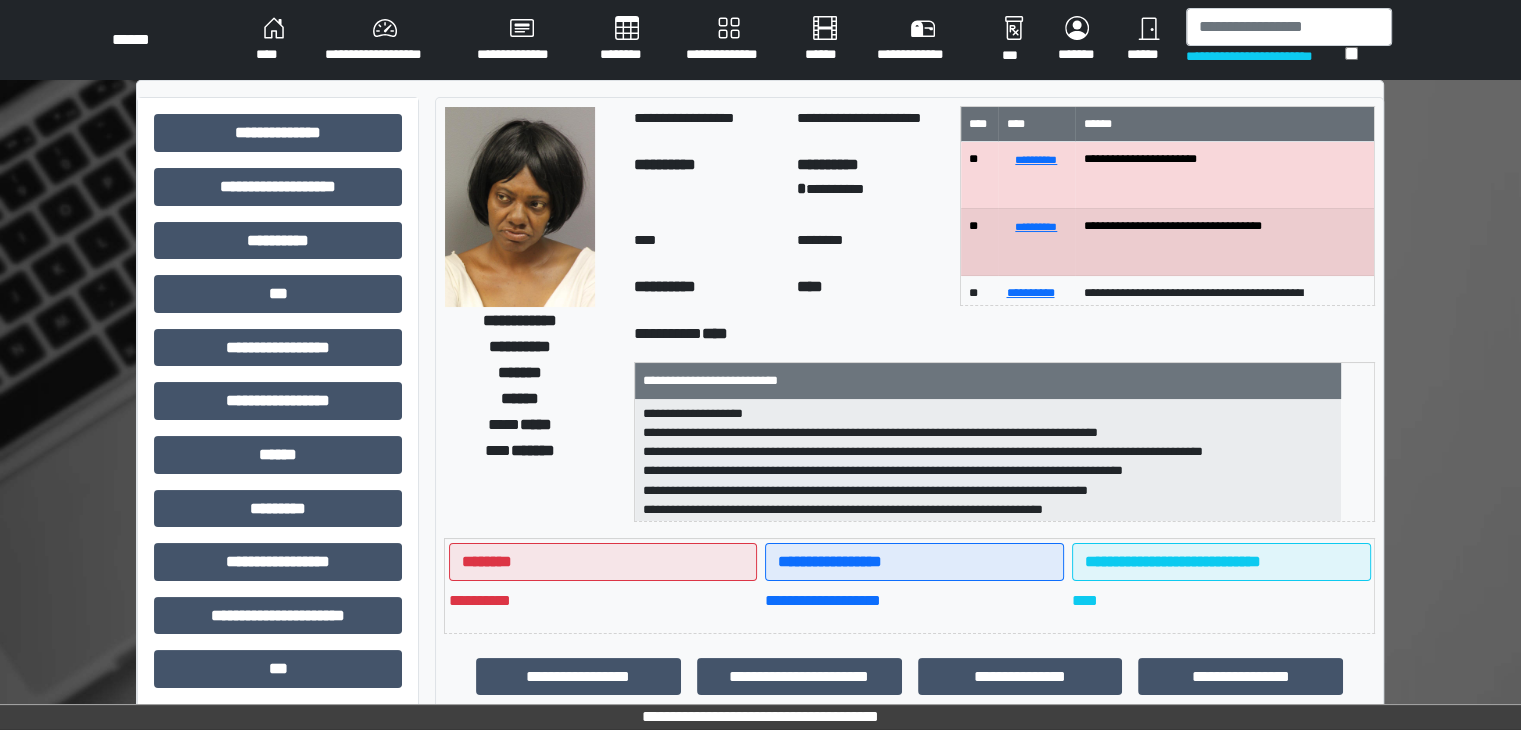 scroll, scrollTop: 0, scrollLeft: 0, axis: both 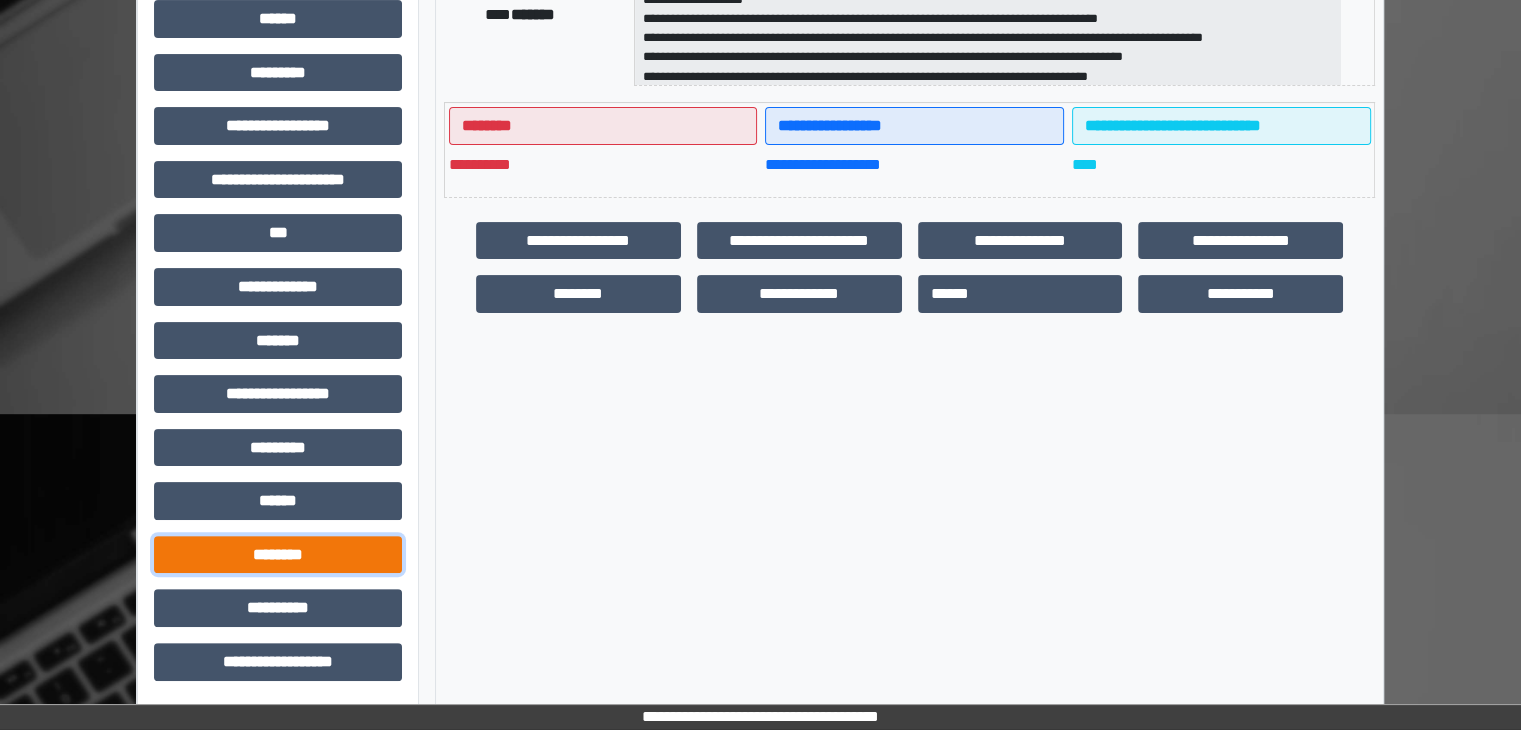 click on "********" at bounding box center (278, 555) 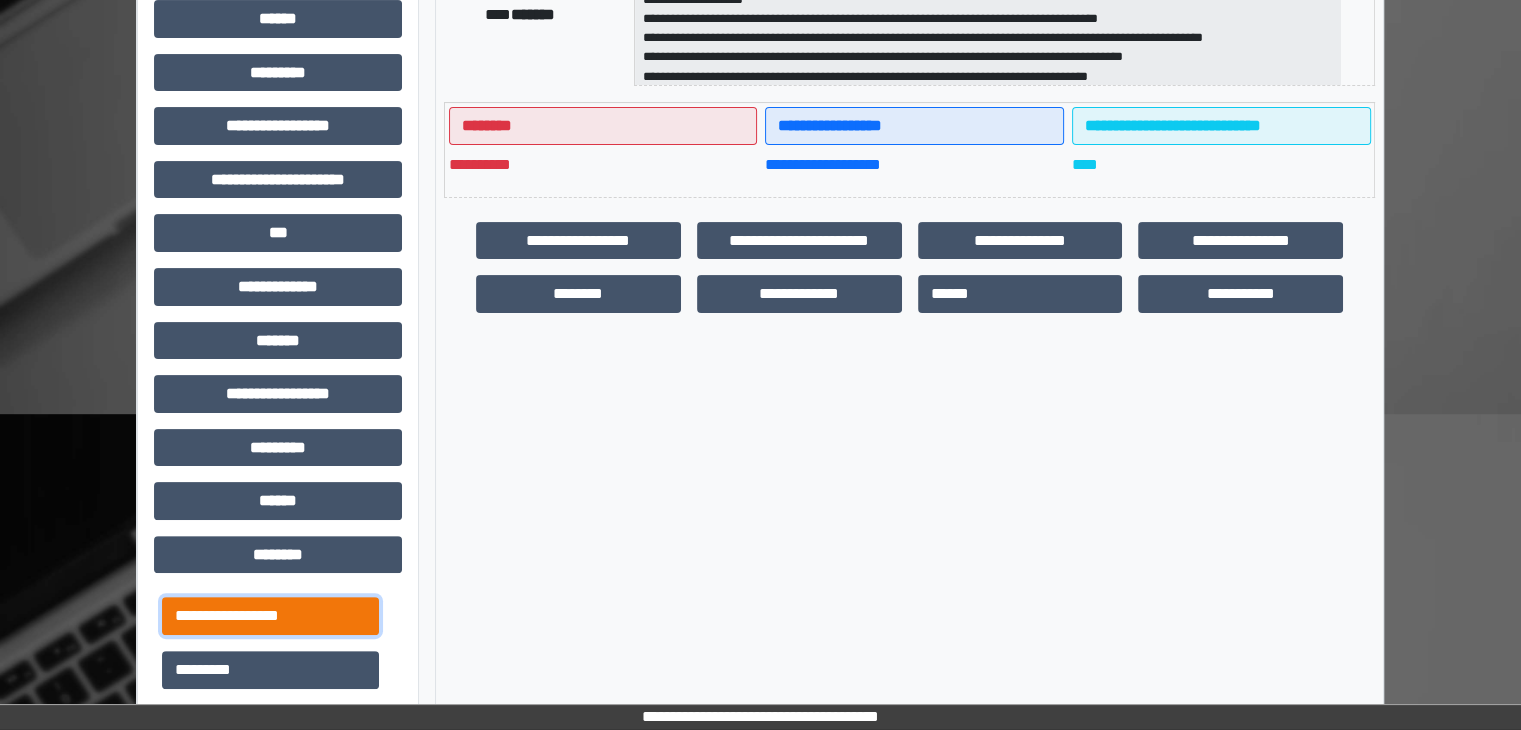 click on "**********" at bounding box center [270, 616] 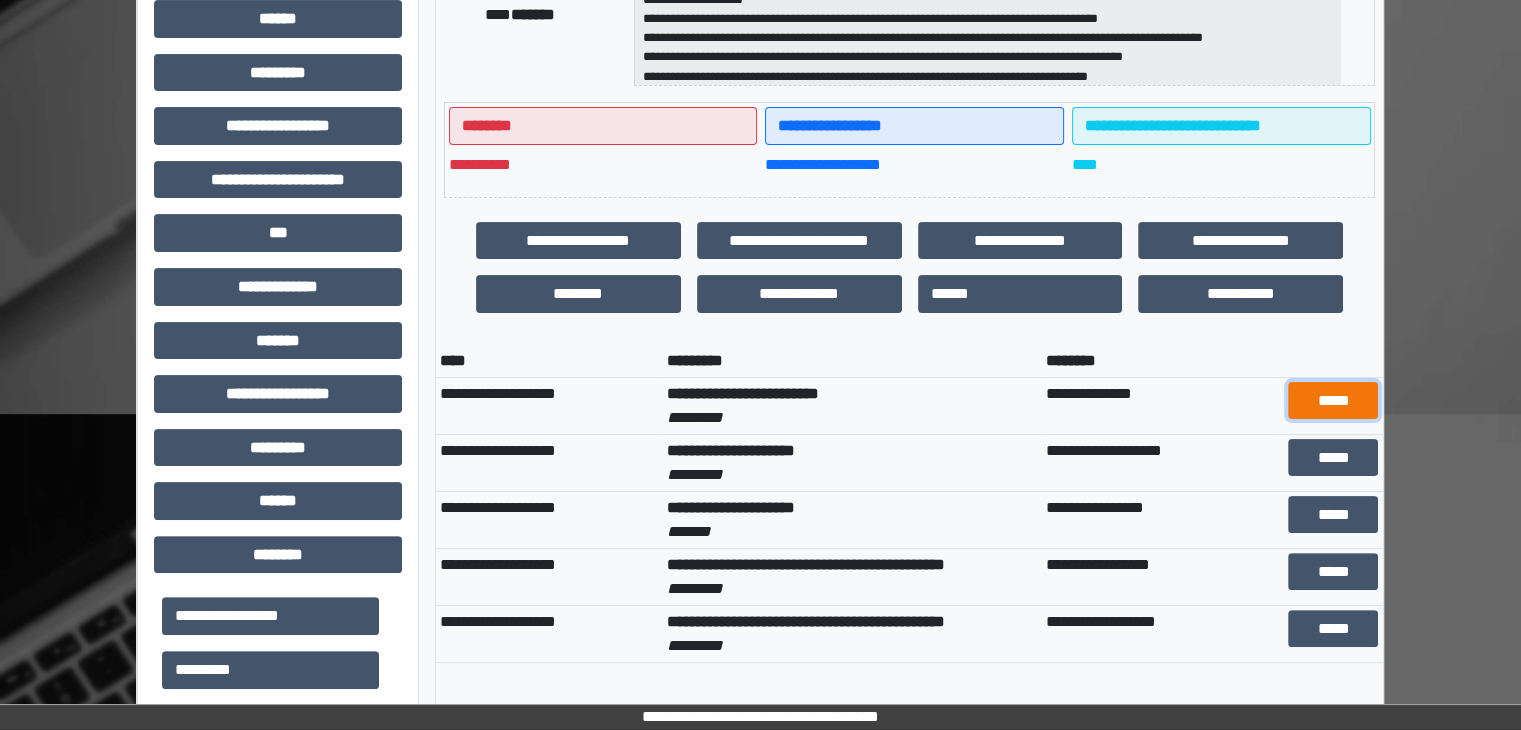 click on "*****" at bounding box center [1333, 401] 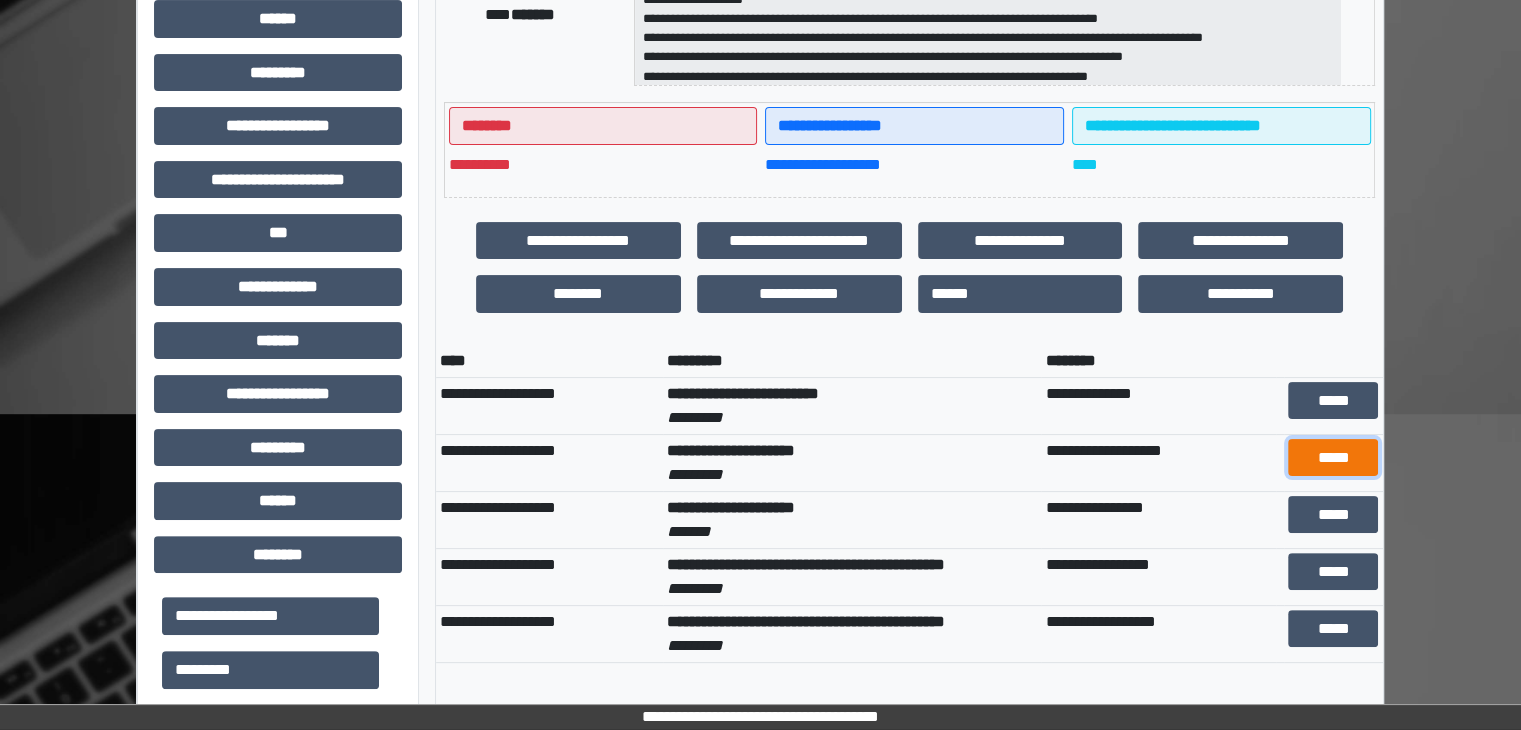 click on "*****" at bounding box center [1333, 458] 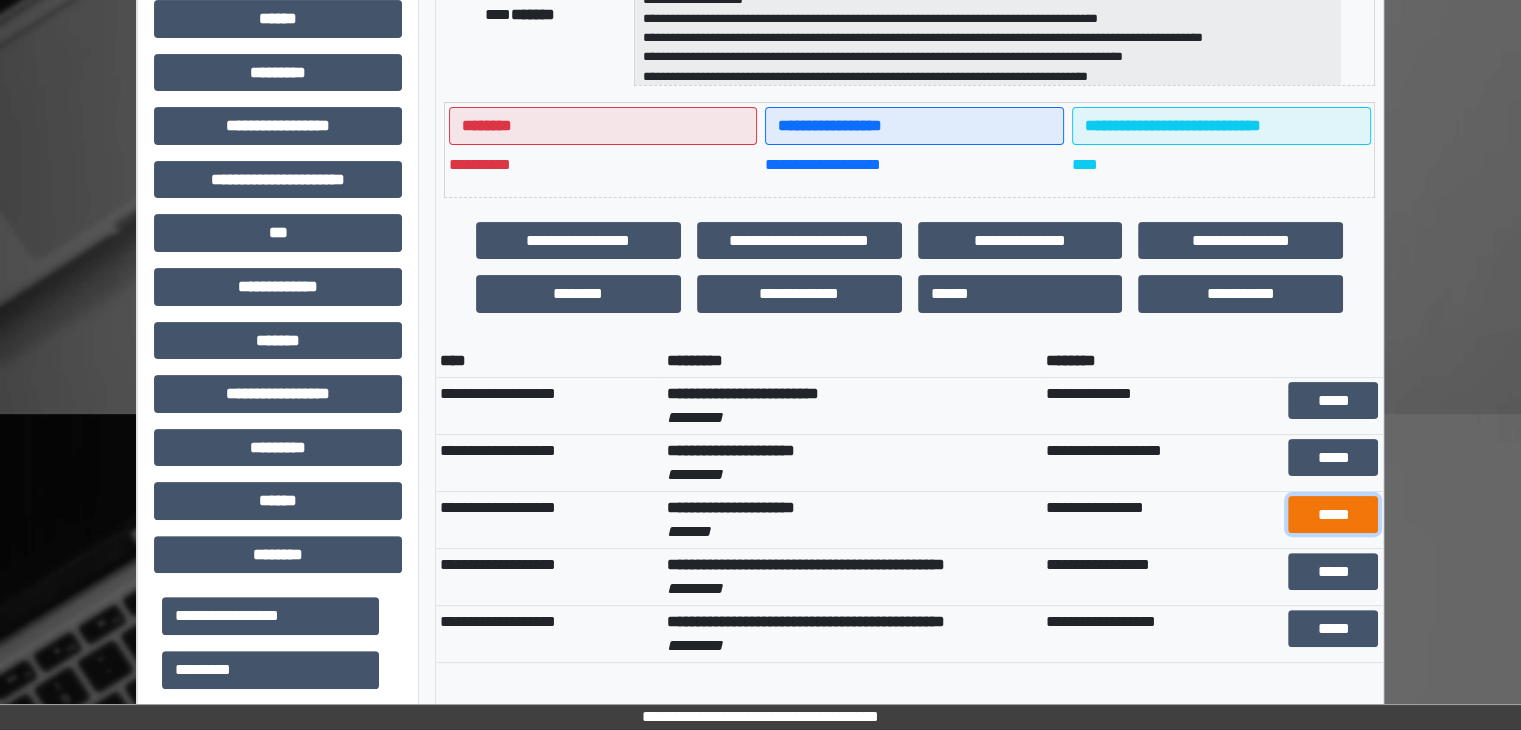 click on "*****" at bounding box center (1333, 515) 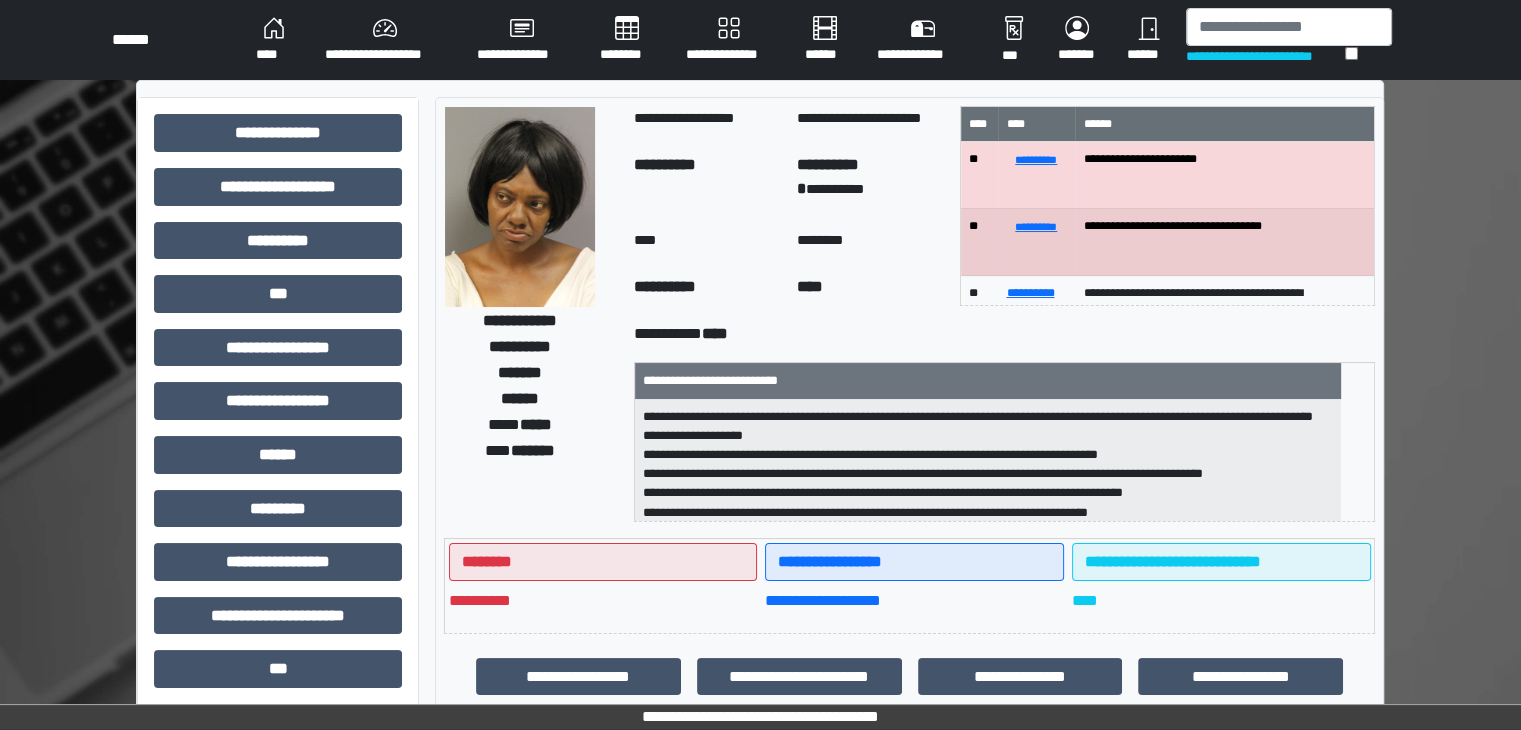 scroll, scrollTop: 0, scrollLeft: 0, axis: both 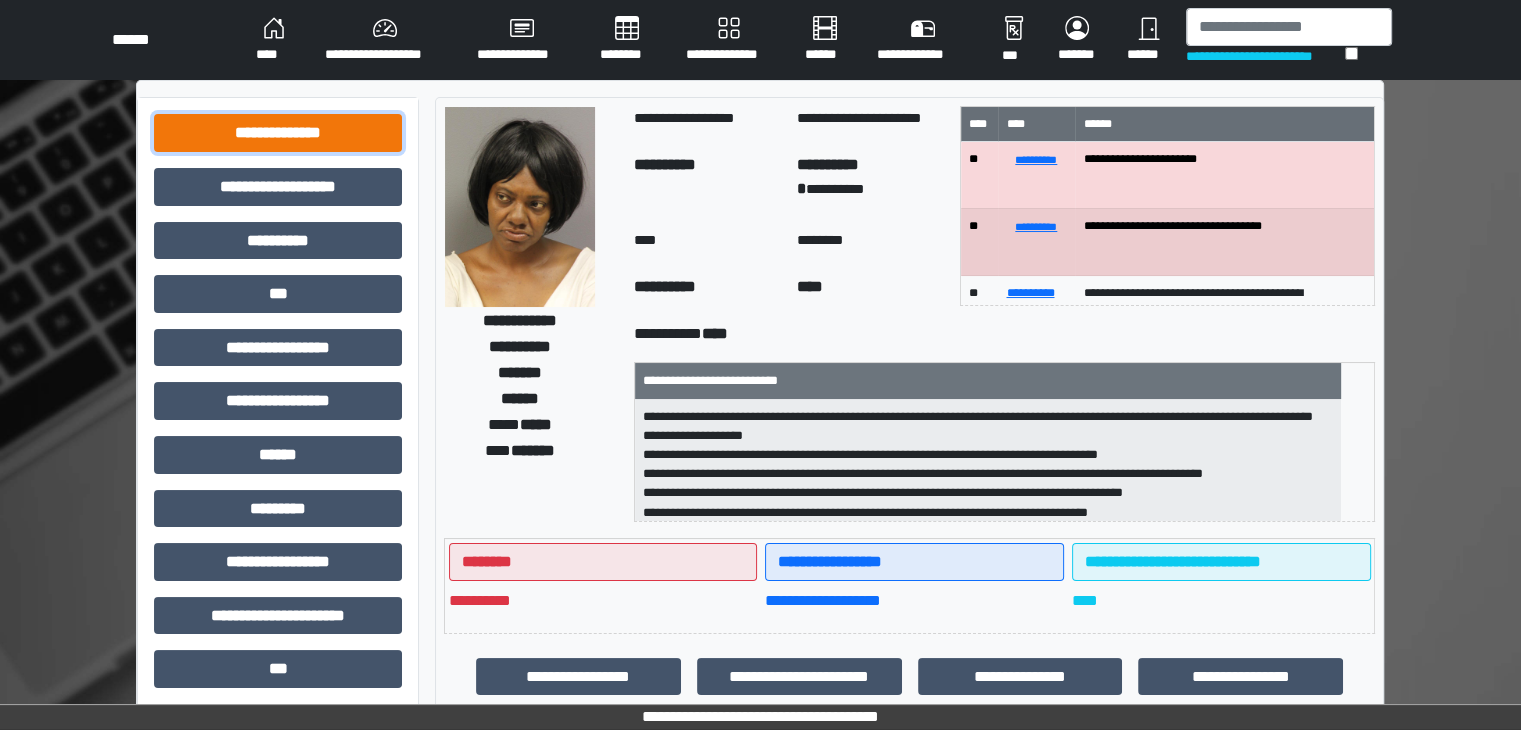 click on "**********" at bounding box center (278, 133) 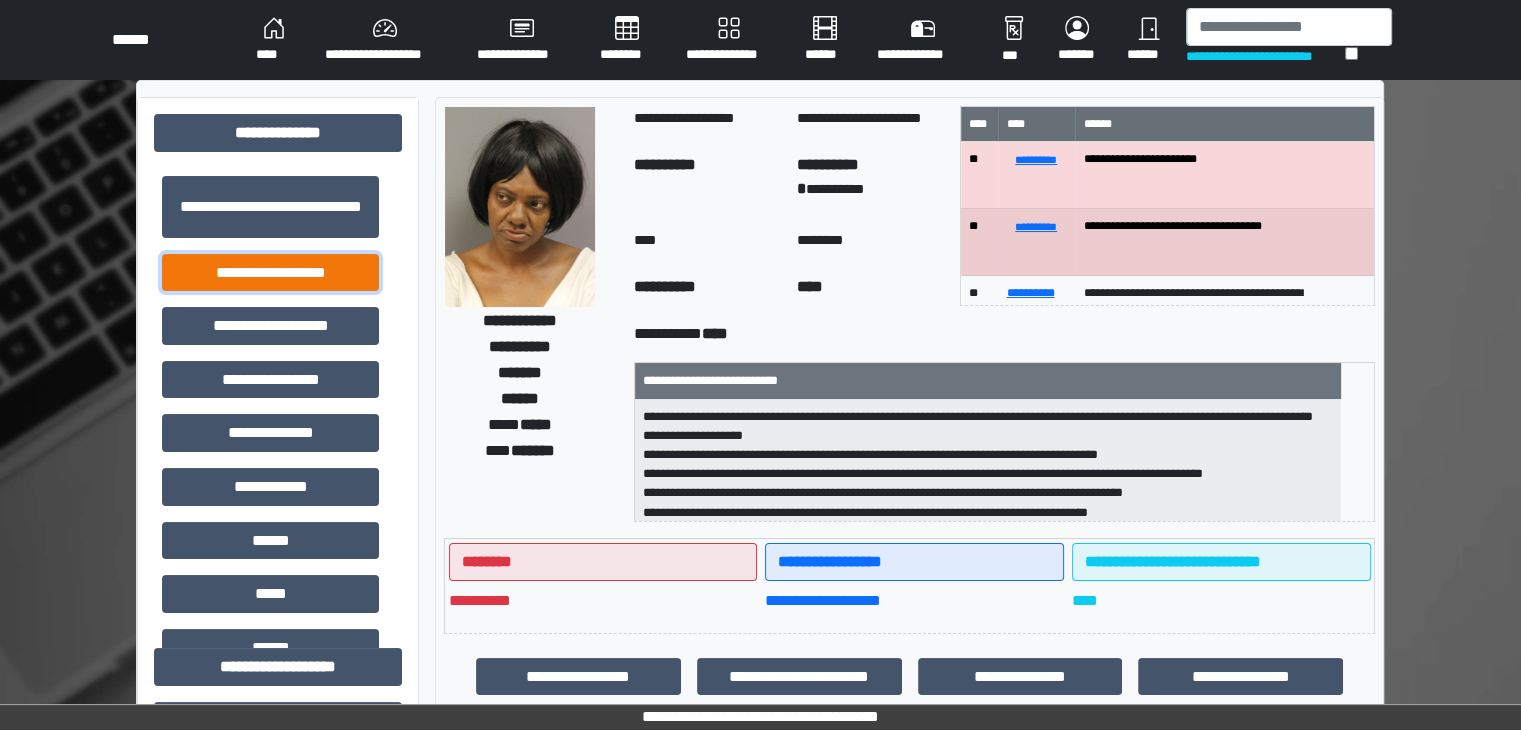 click on "**********" at bounding box center (270, 273) 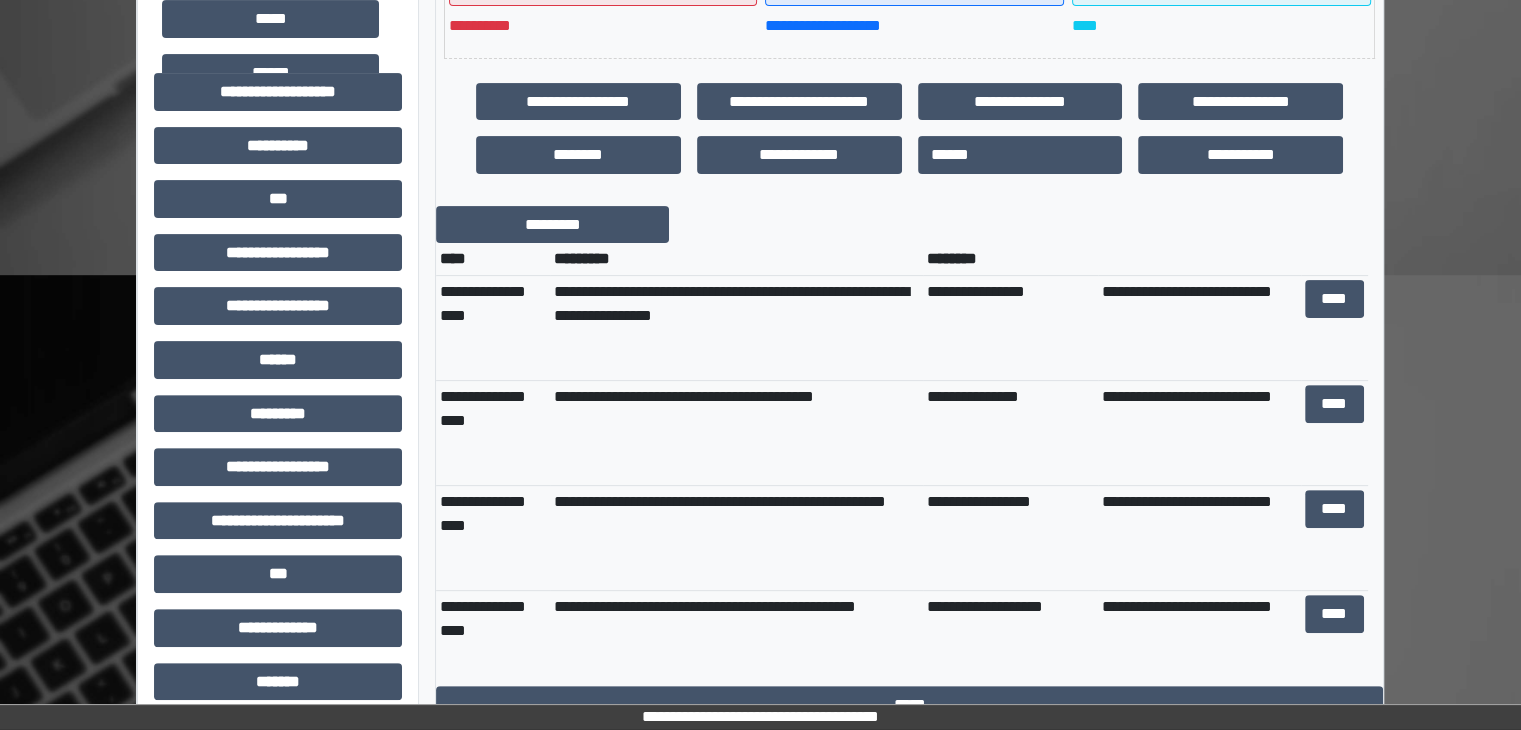 scroll, scrollTop: 600, scrollLeft: 0, axis: vertical 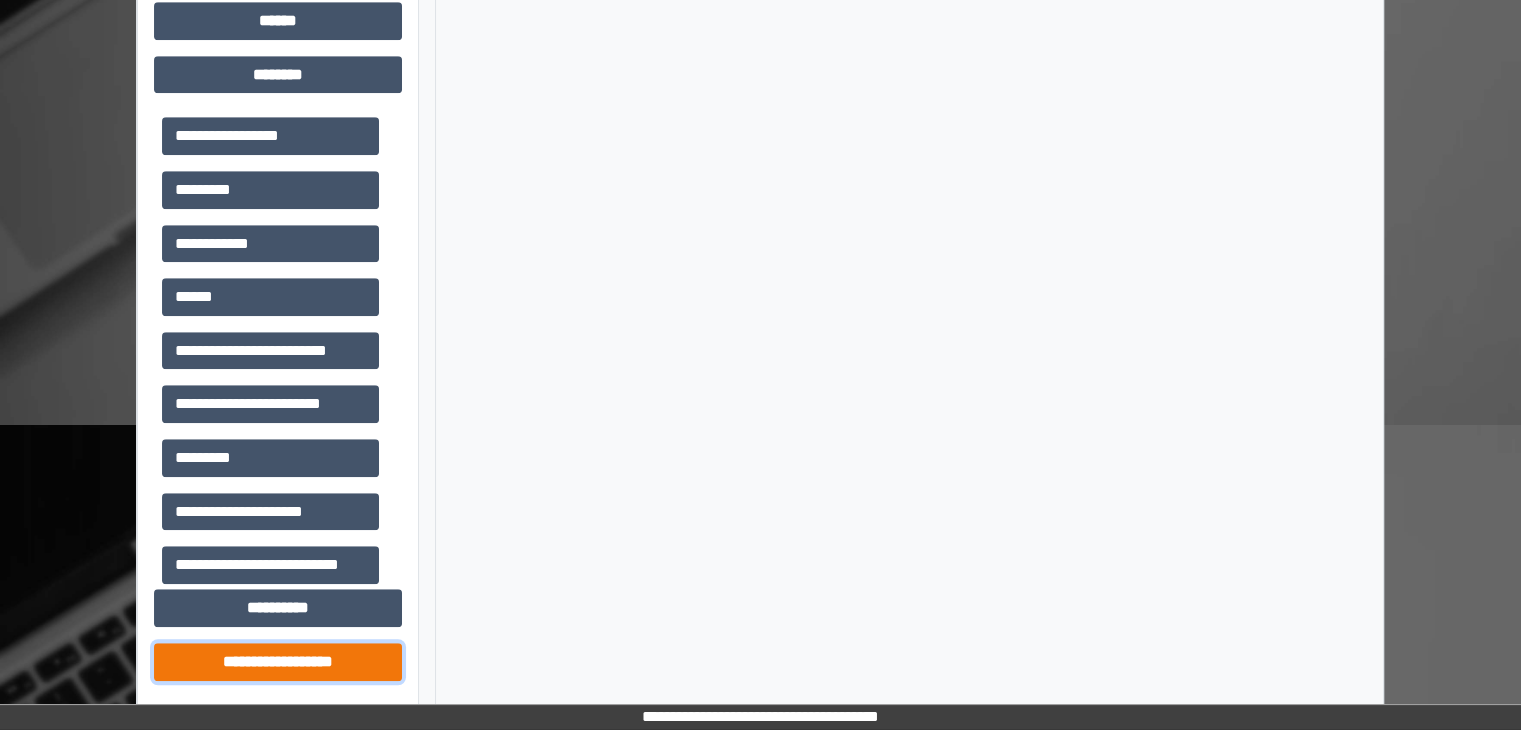 click on "**********" at bounding box center [278, 662] 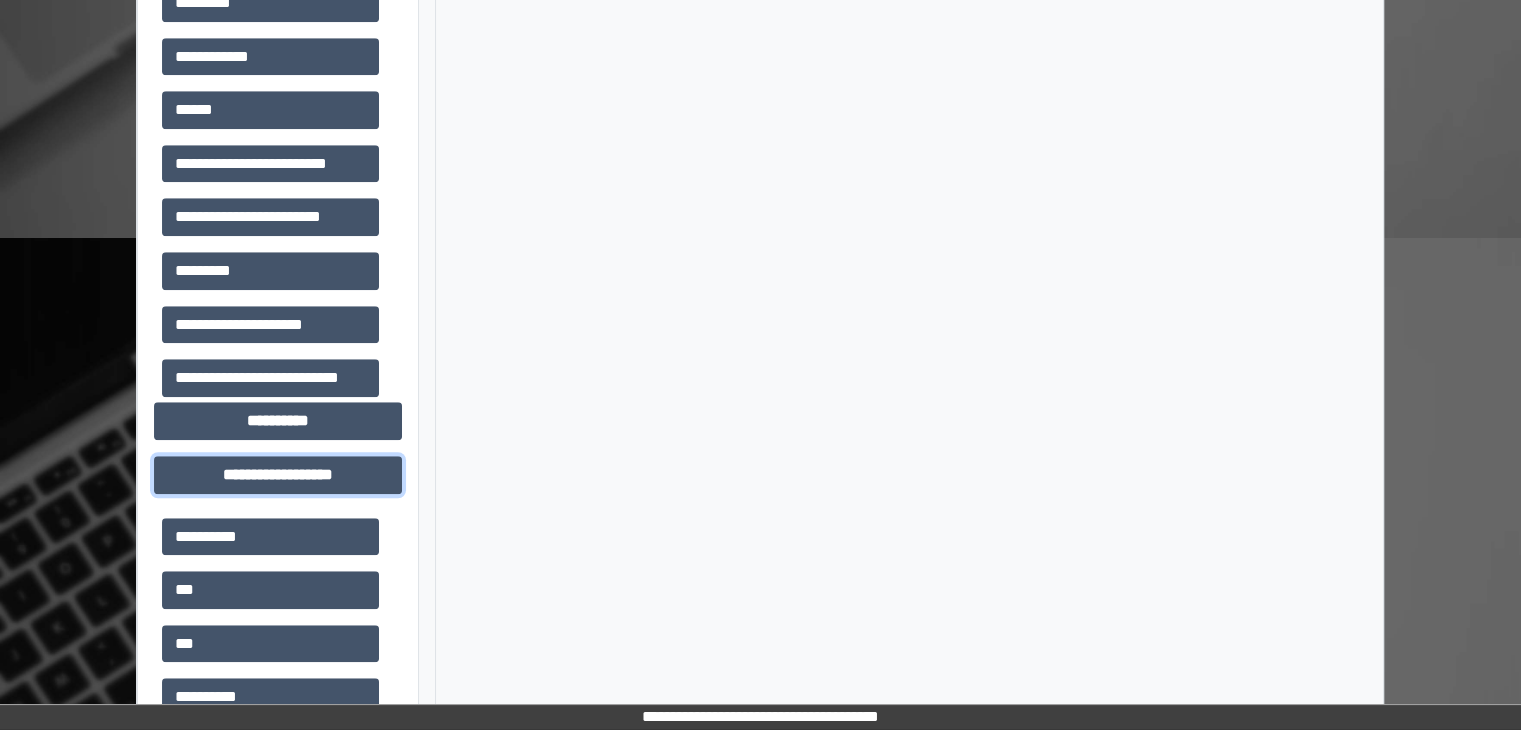 scroll, scrollTop: 1596, scrollLeft: 0, axis: vertical 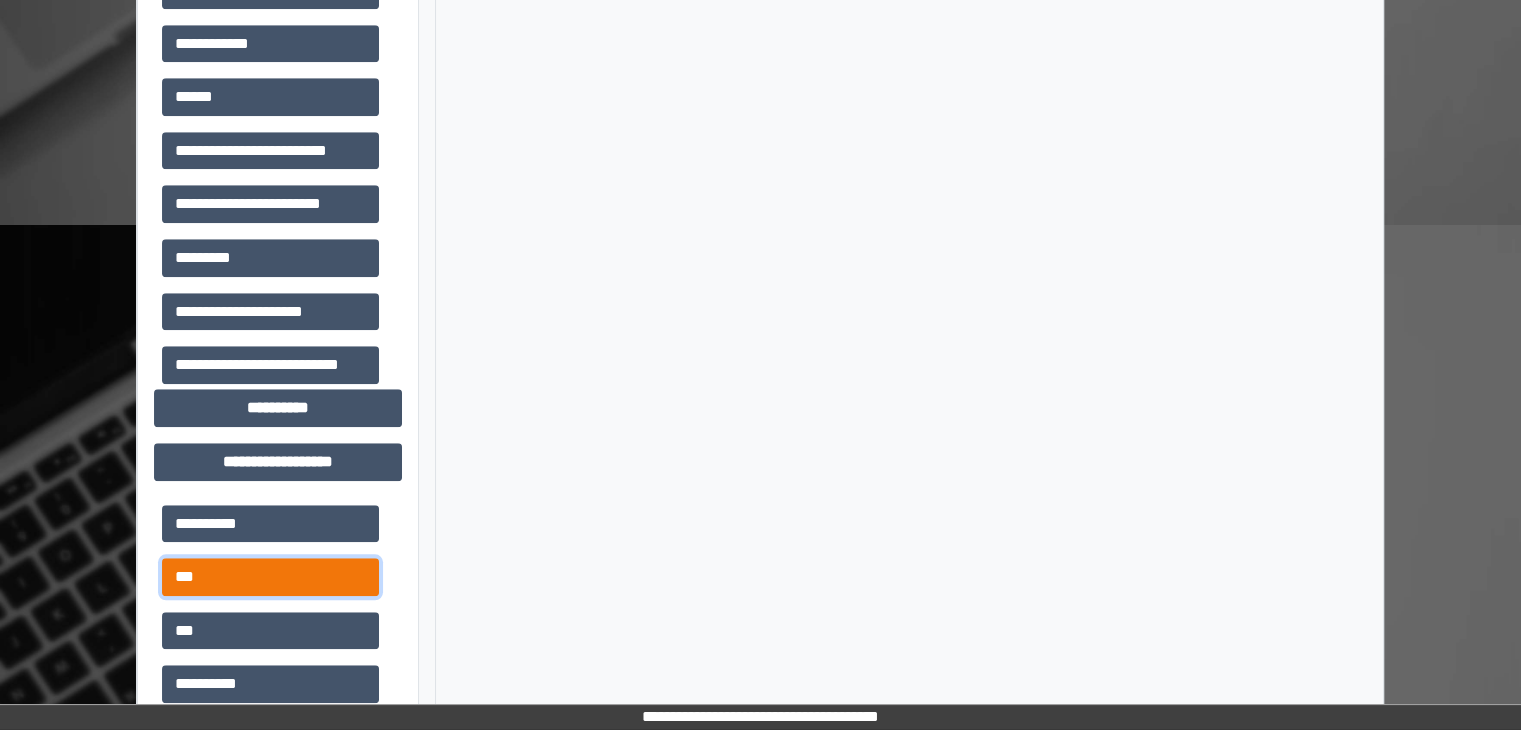 click on "***" at bounding box center (270, 577) 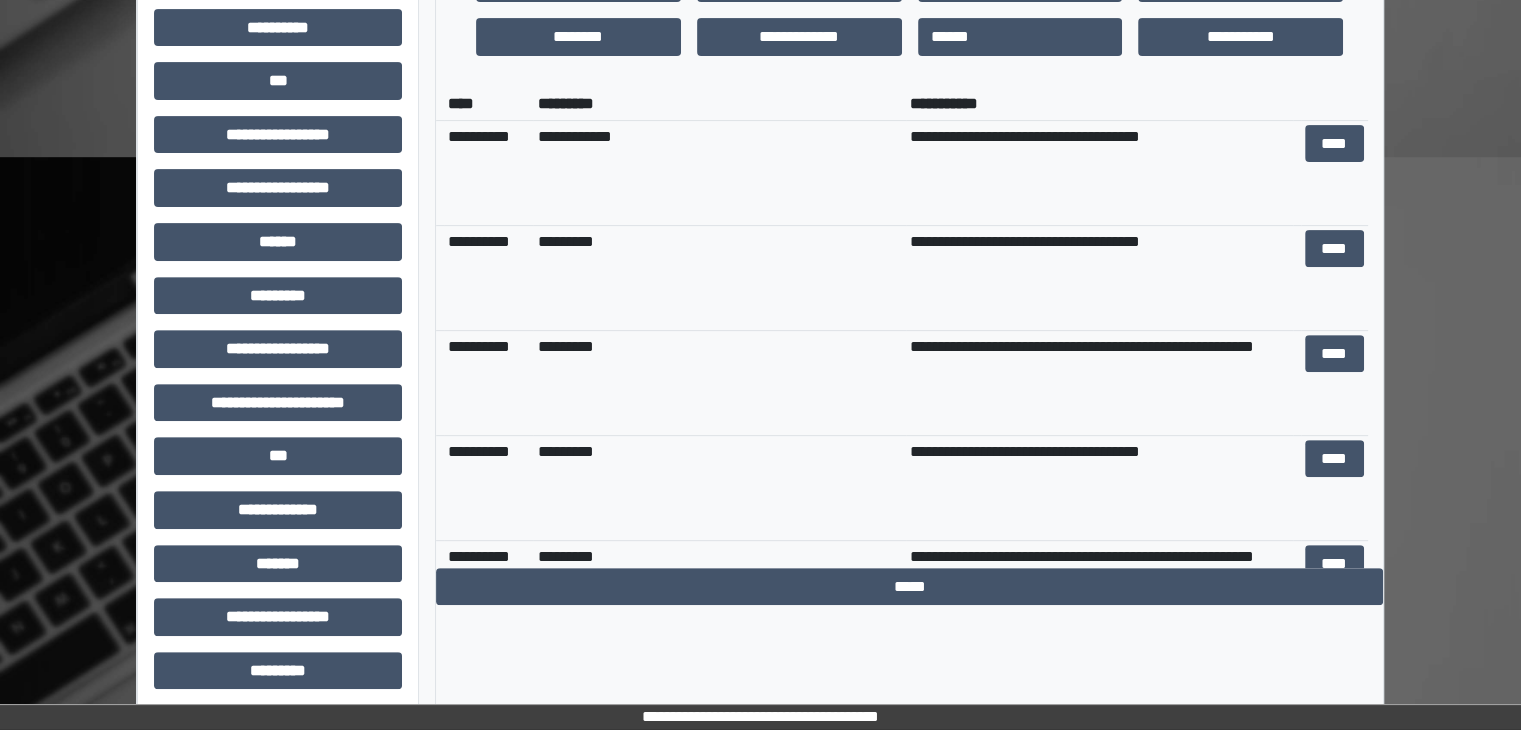 scroll, scrollTop: 696, scrollLeft: 0, axis: vertical 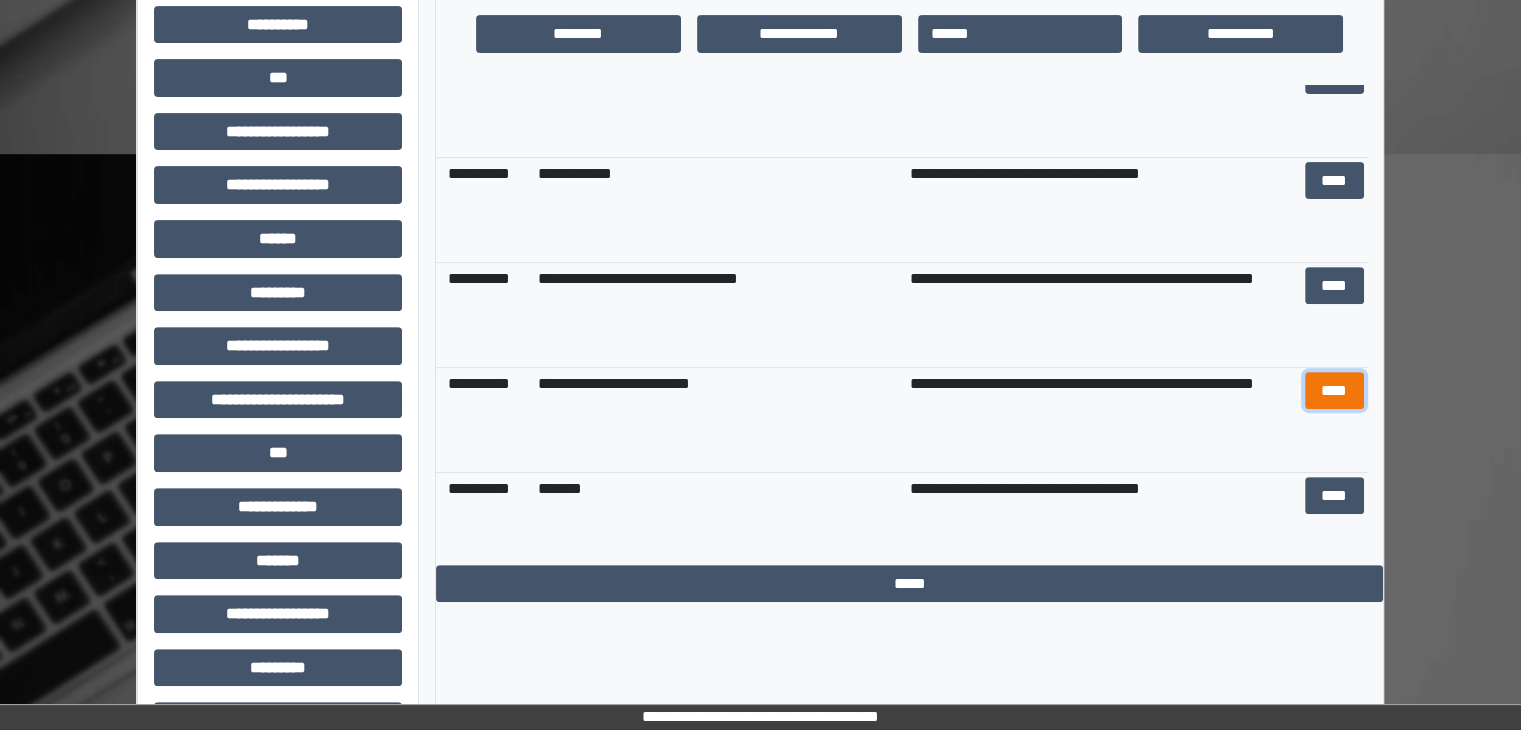 click on "****" at bounding box center (1334, 391) 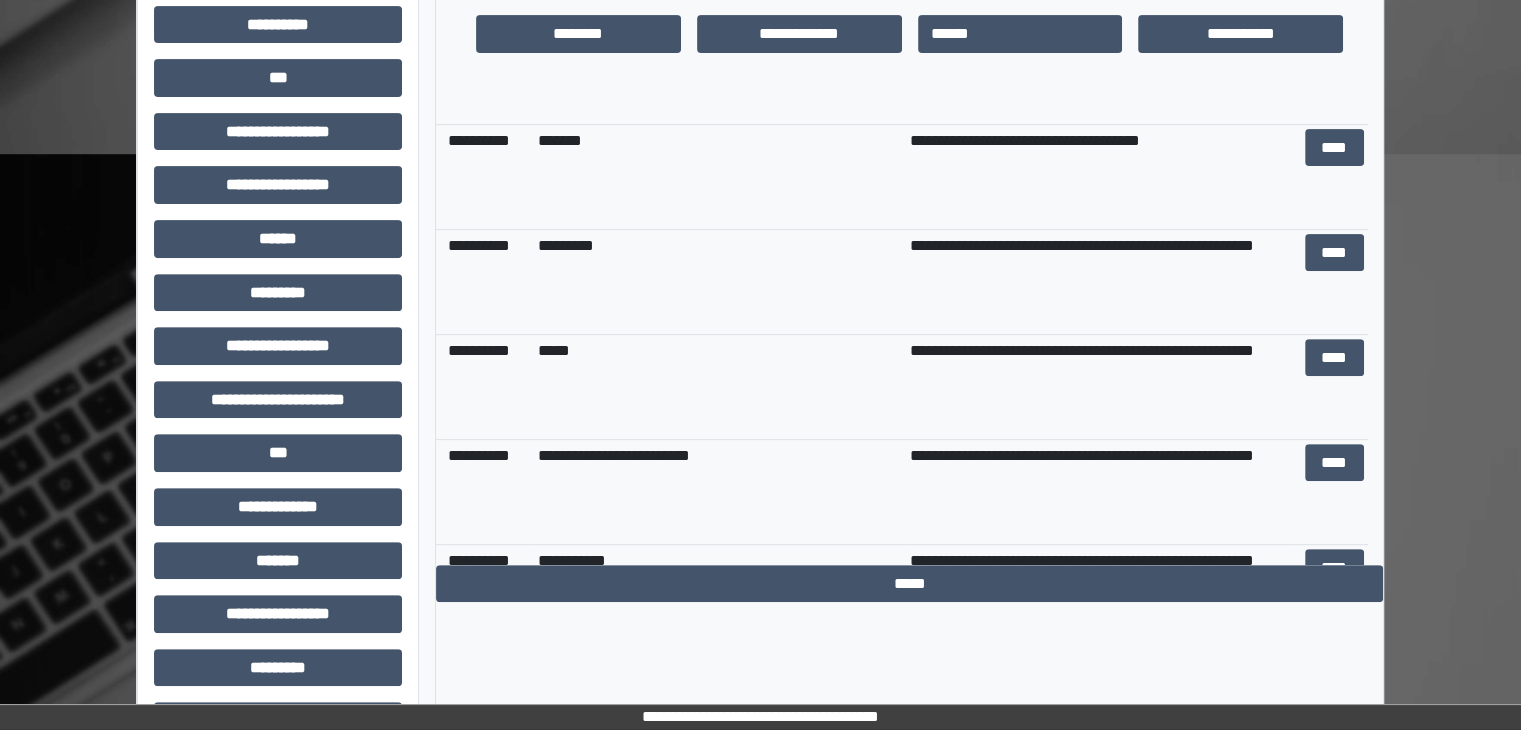 scroll, scrollTop: 1200, scrollLeft: 0, axis: vertical 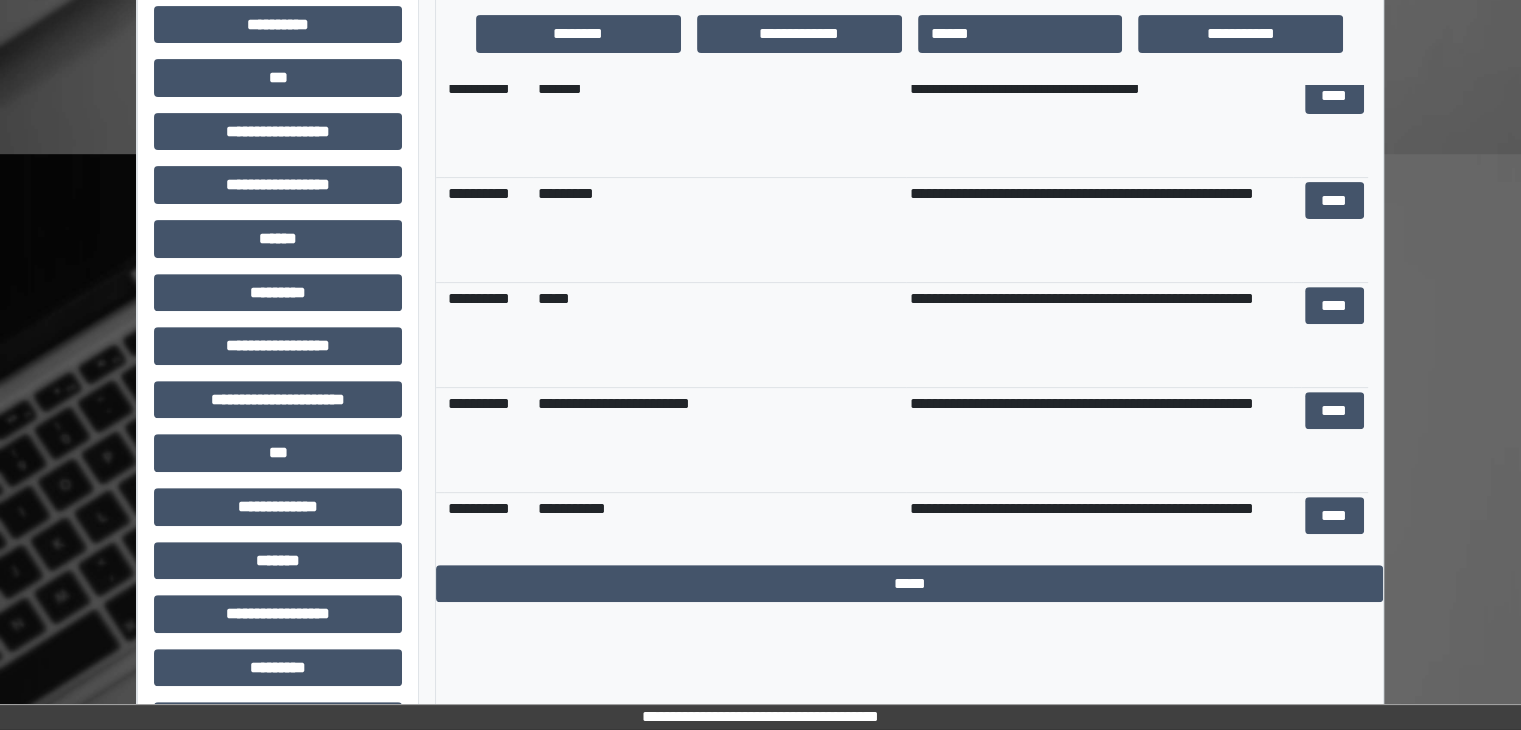 click on "****" at bounding box center [1334, 334] 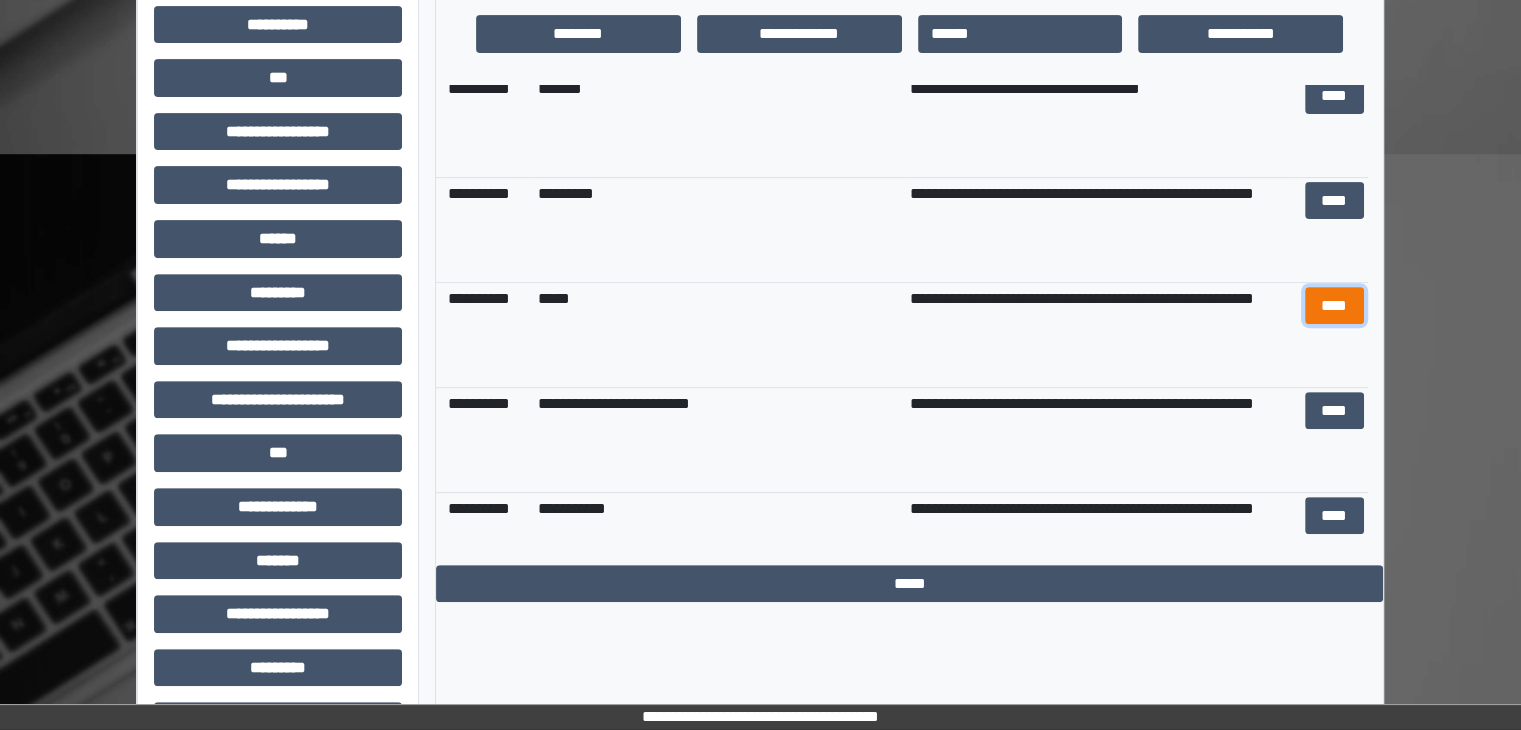 click on "****" at bounding box center (1334, 306) 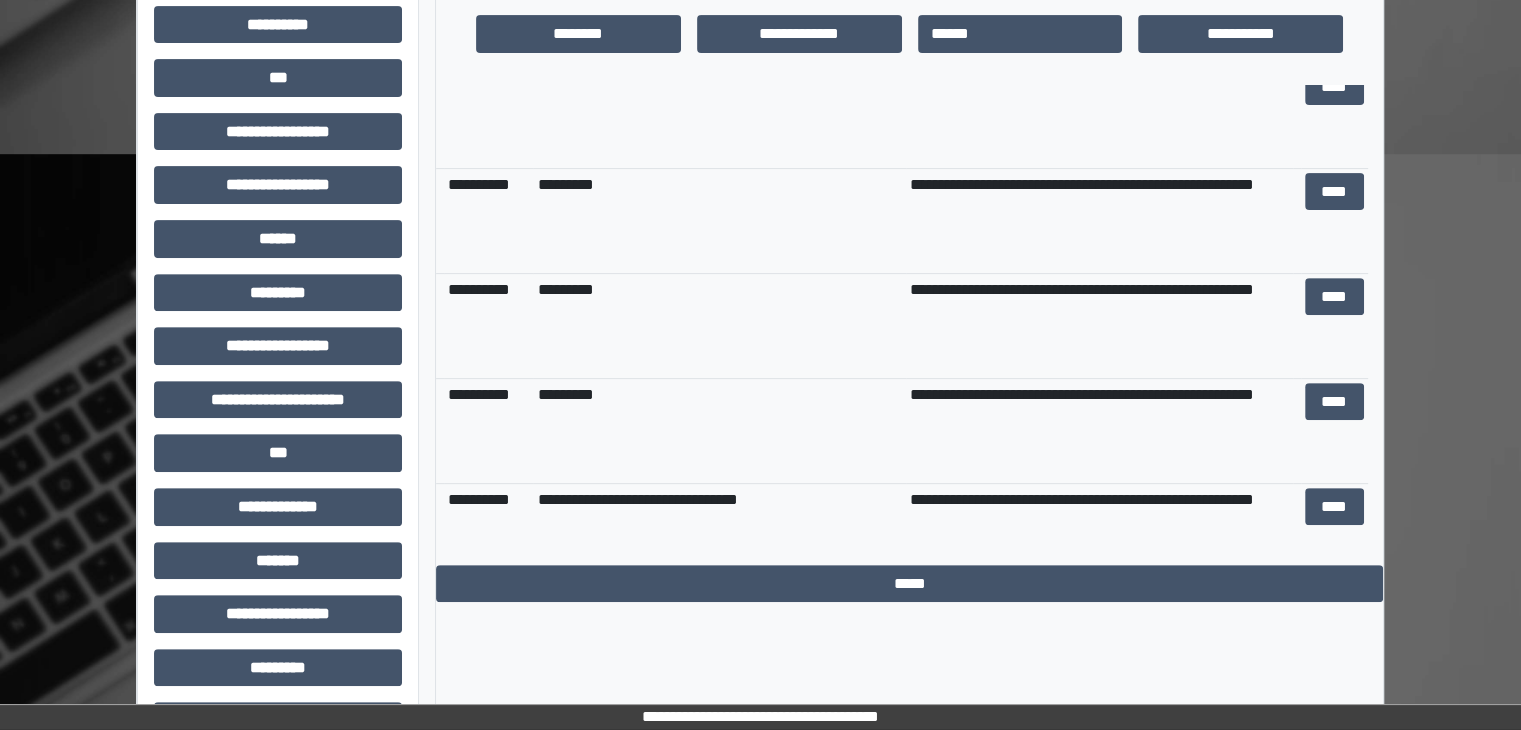 scroll, scrollTop: 0, scrollLeft: 0, axis: both 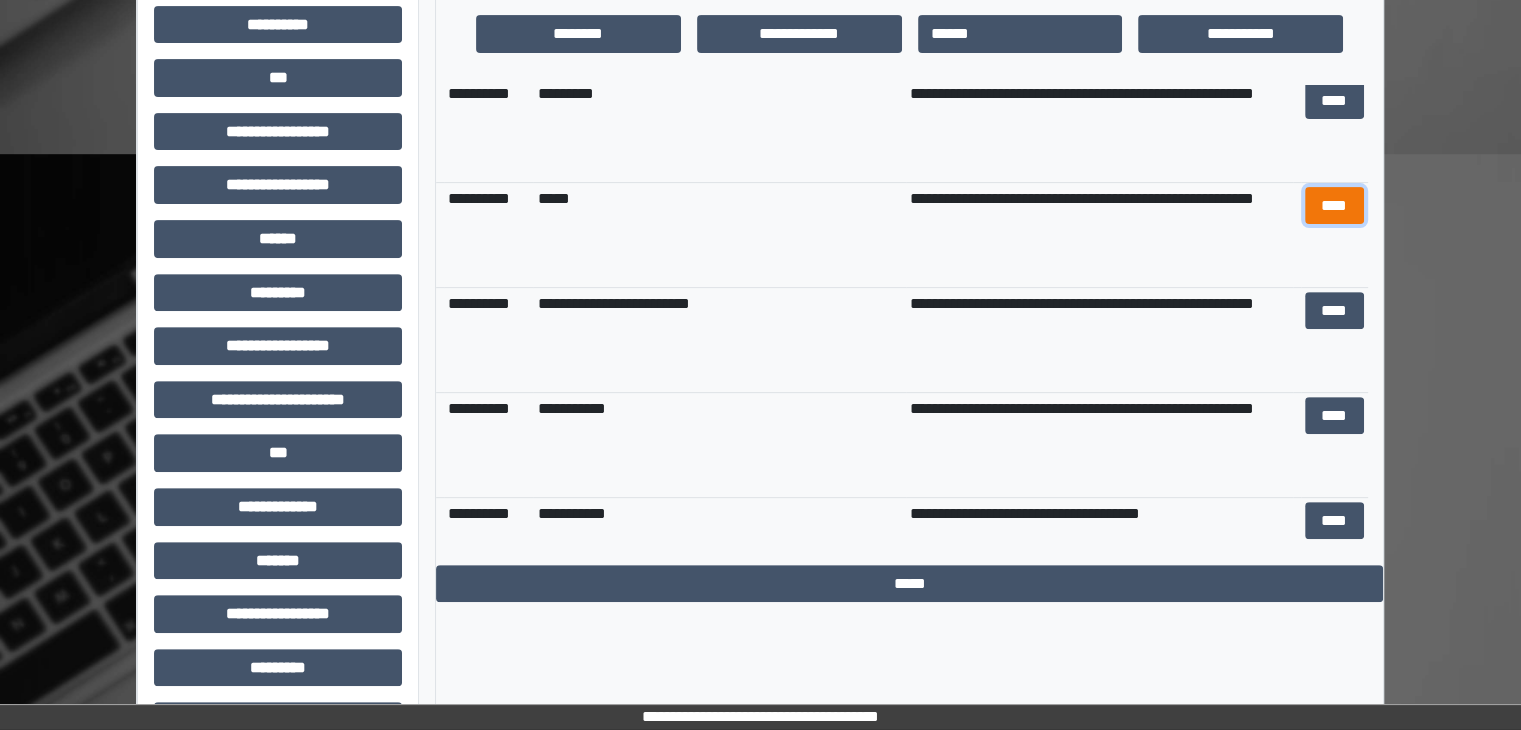 click on "****" at bounding box center (1334, 206) 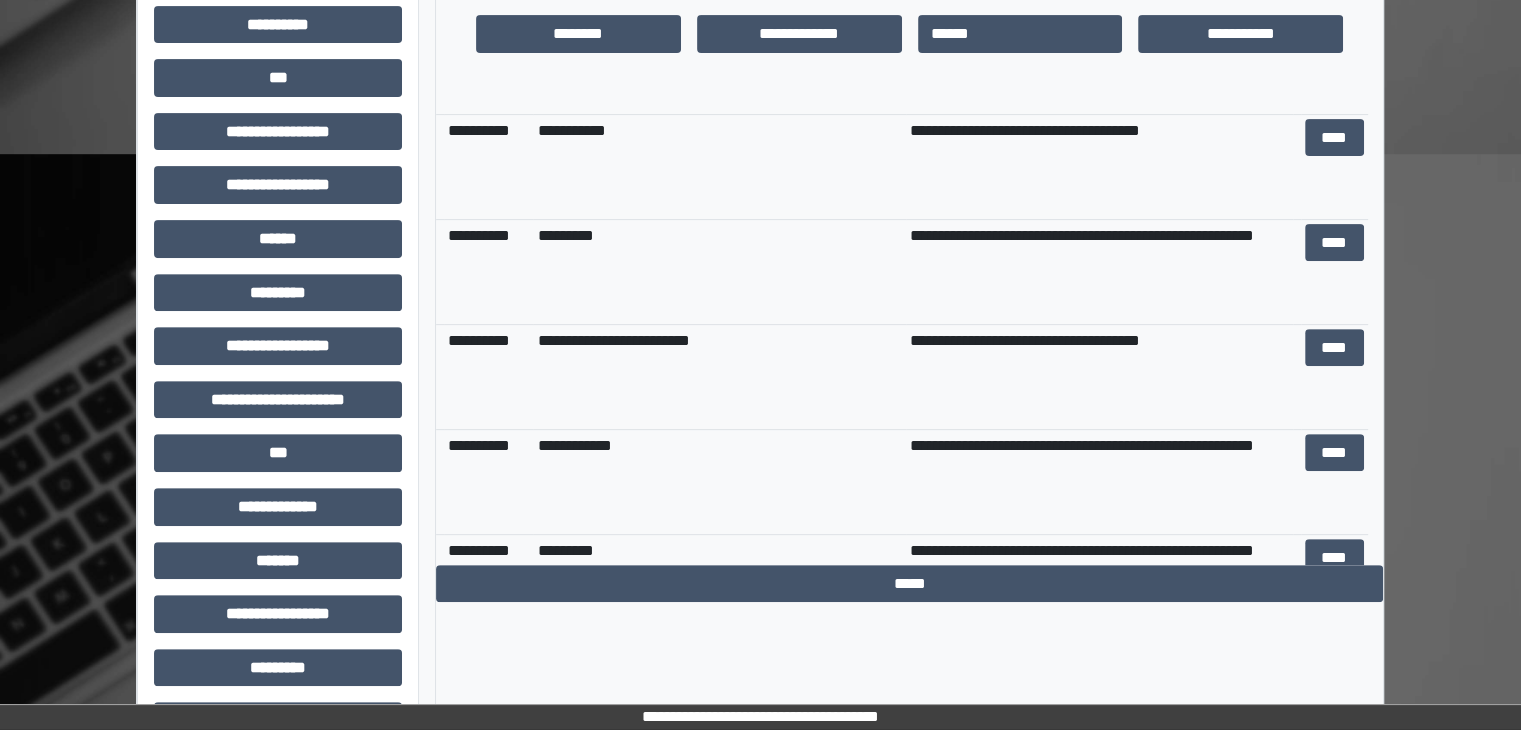 scroll, scrollTop: 1769, scrollLeft: 0, axis: vertical 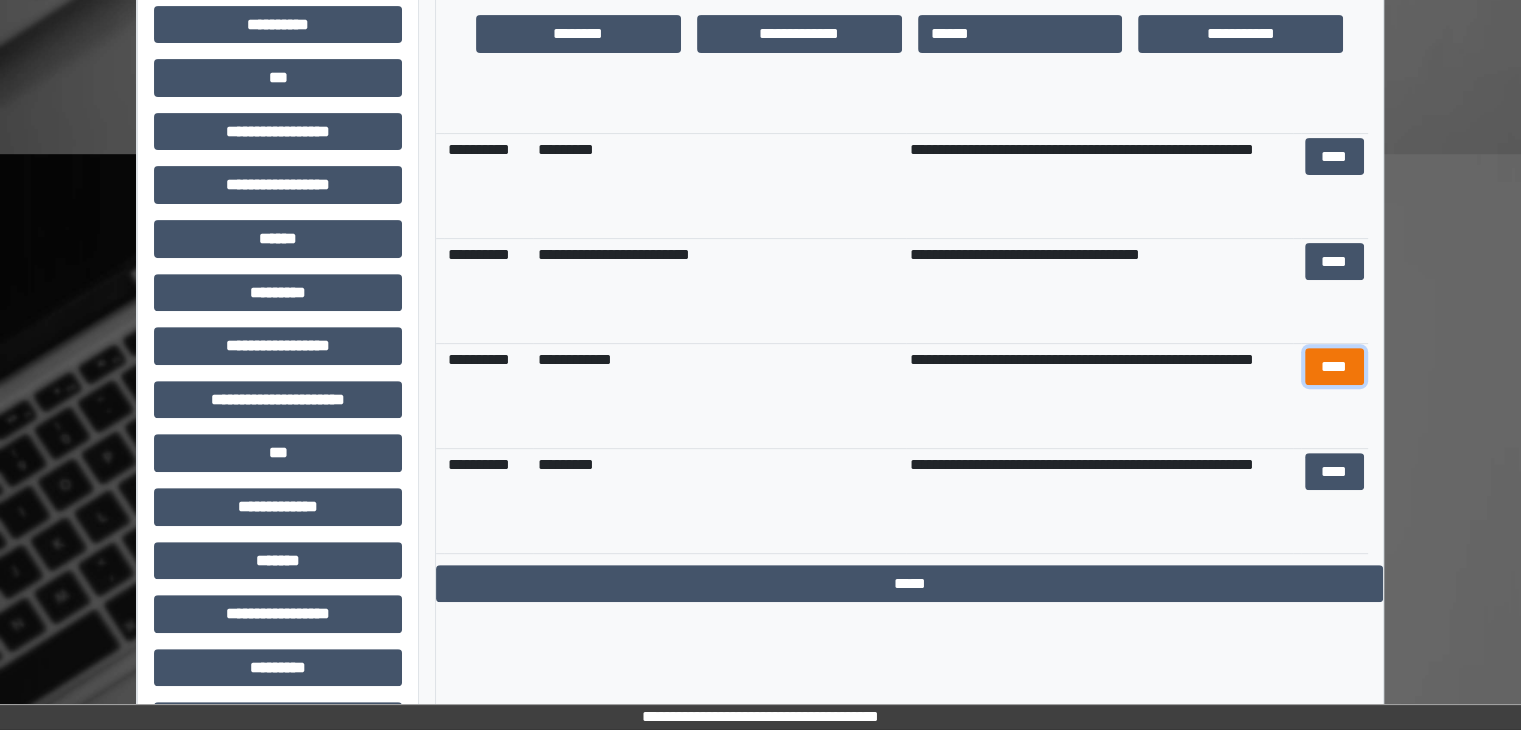 click on "****" at bounding box center [1334, 367] 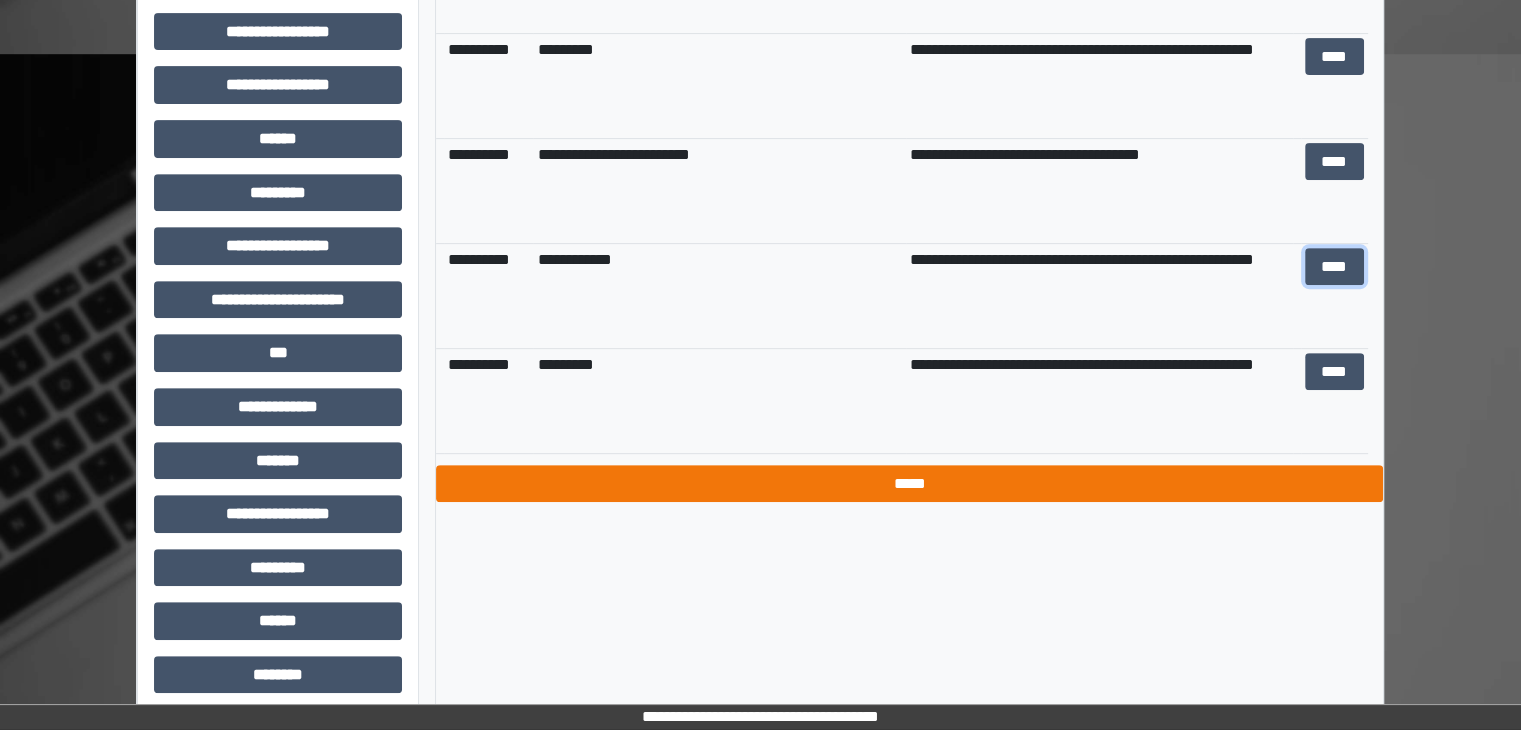 scroll, scrollTop: 796, scrollLeft: 0, axis: vertical 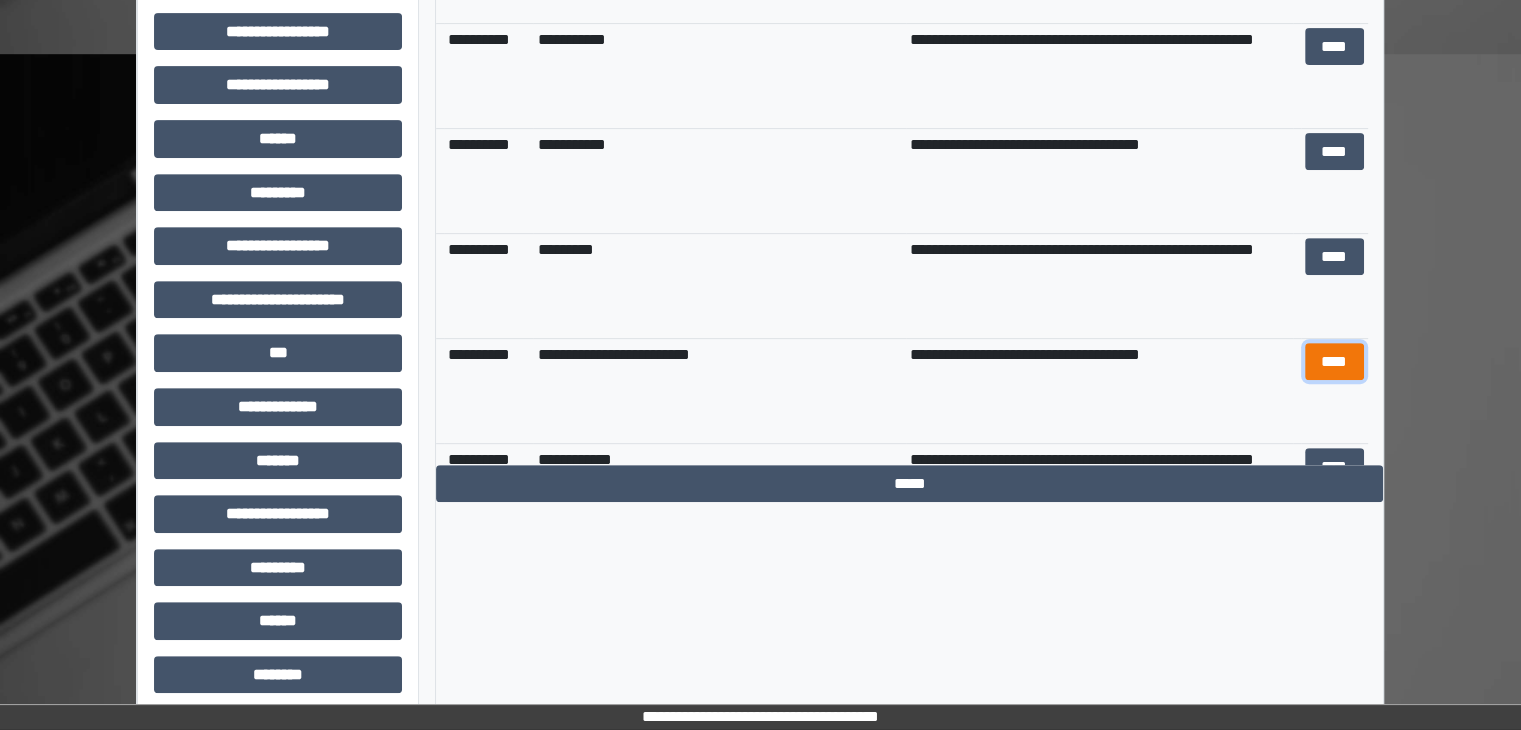 click on "****" at bounding box center [1334, 362] 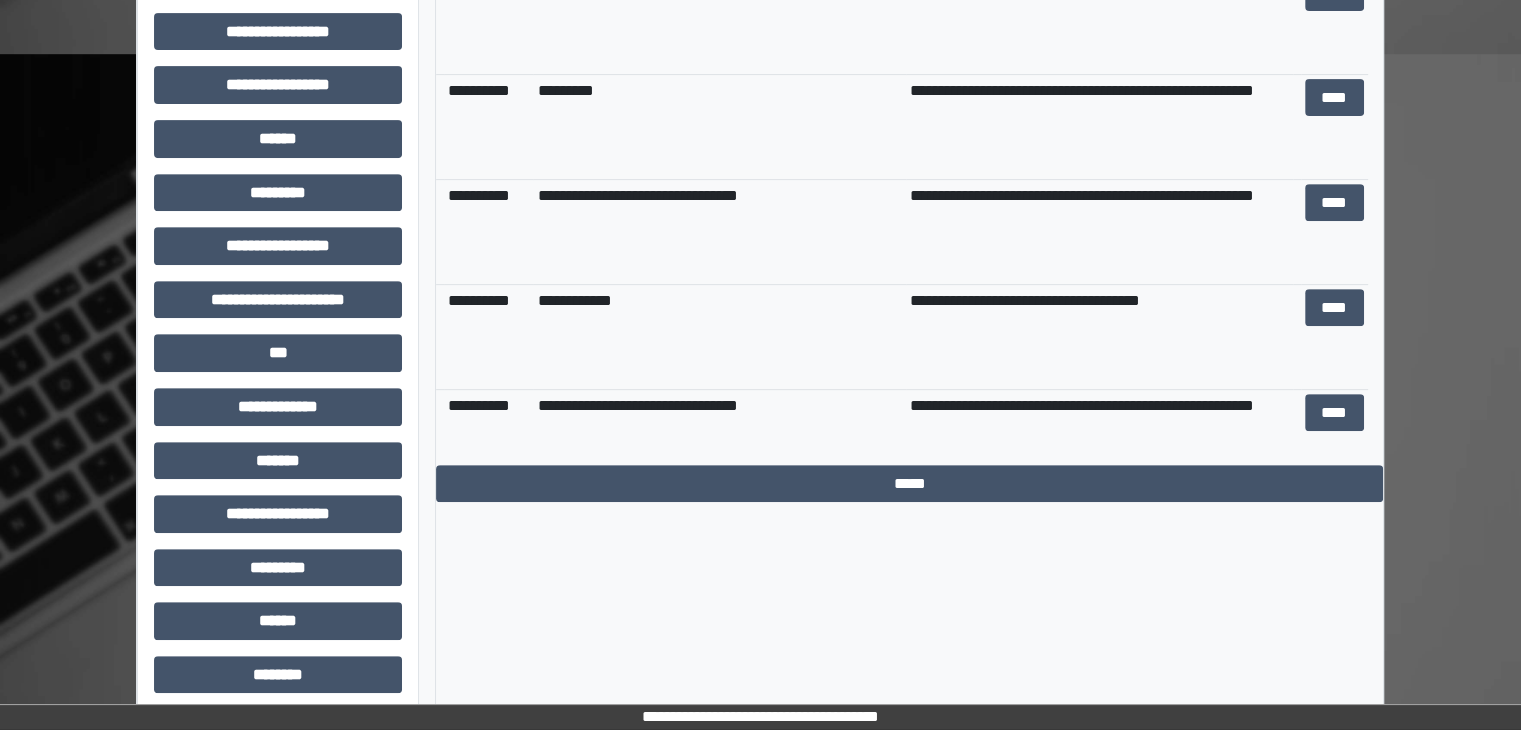 scroll, scrollTop: 569, scrollLeft: 0, axis: vertical 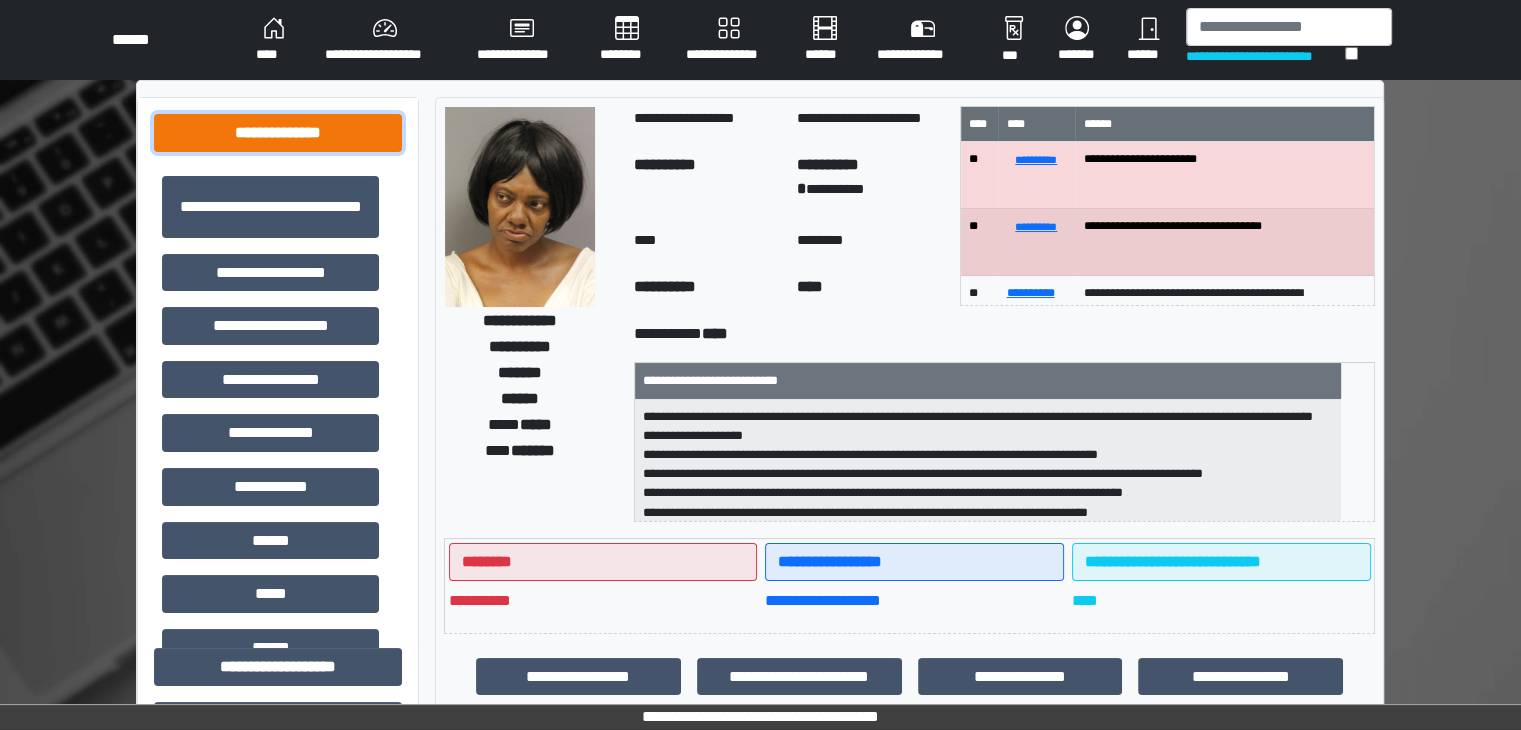 click on "**********" at bounding box center (278, 133) 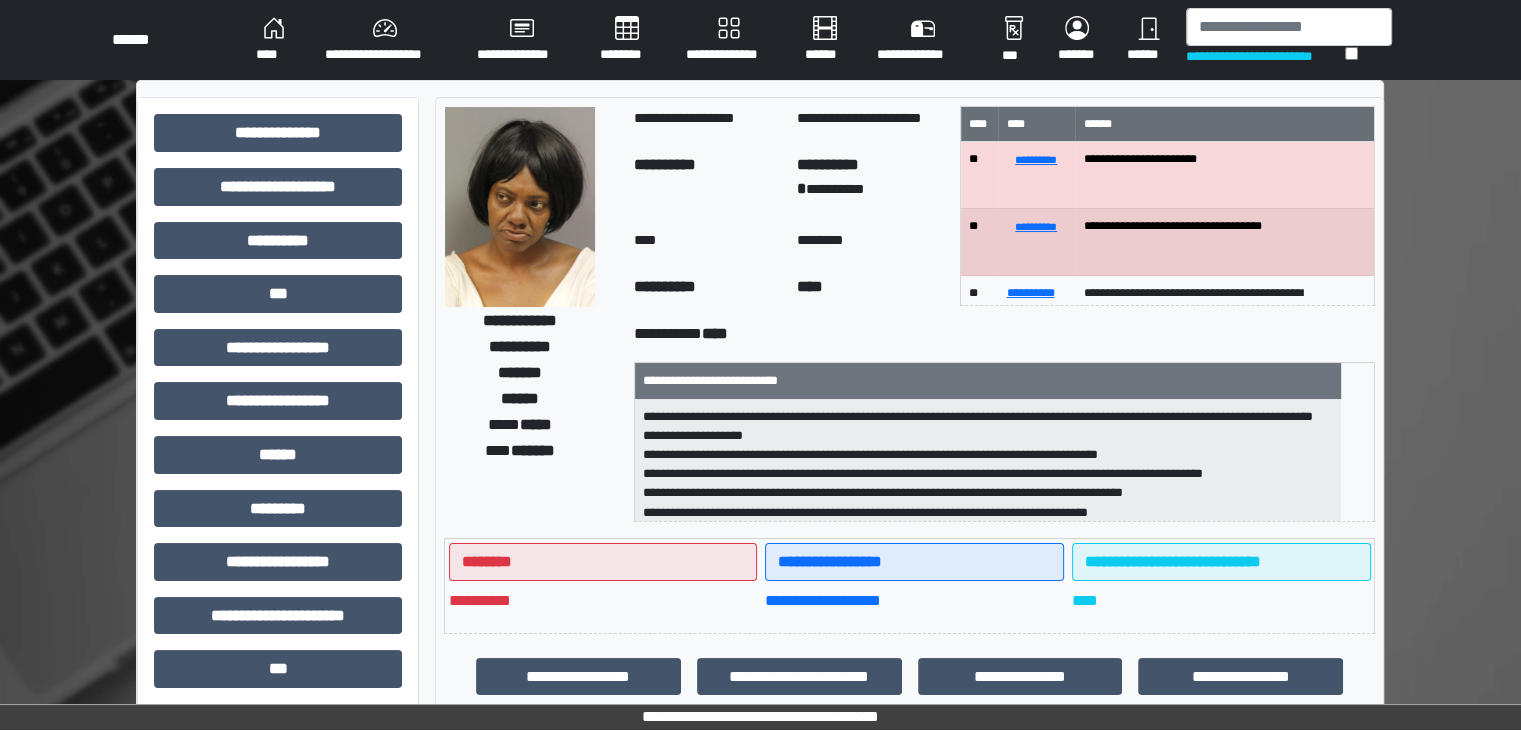 click on "**********" at bounding box center (531, 314) 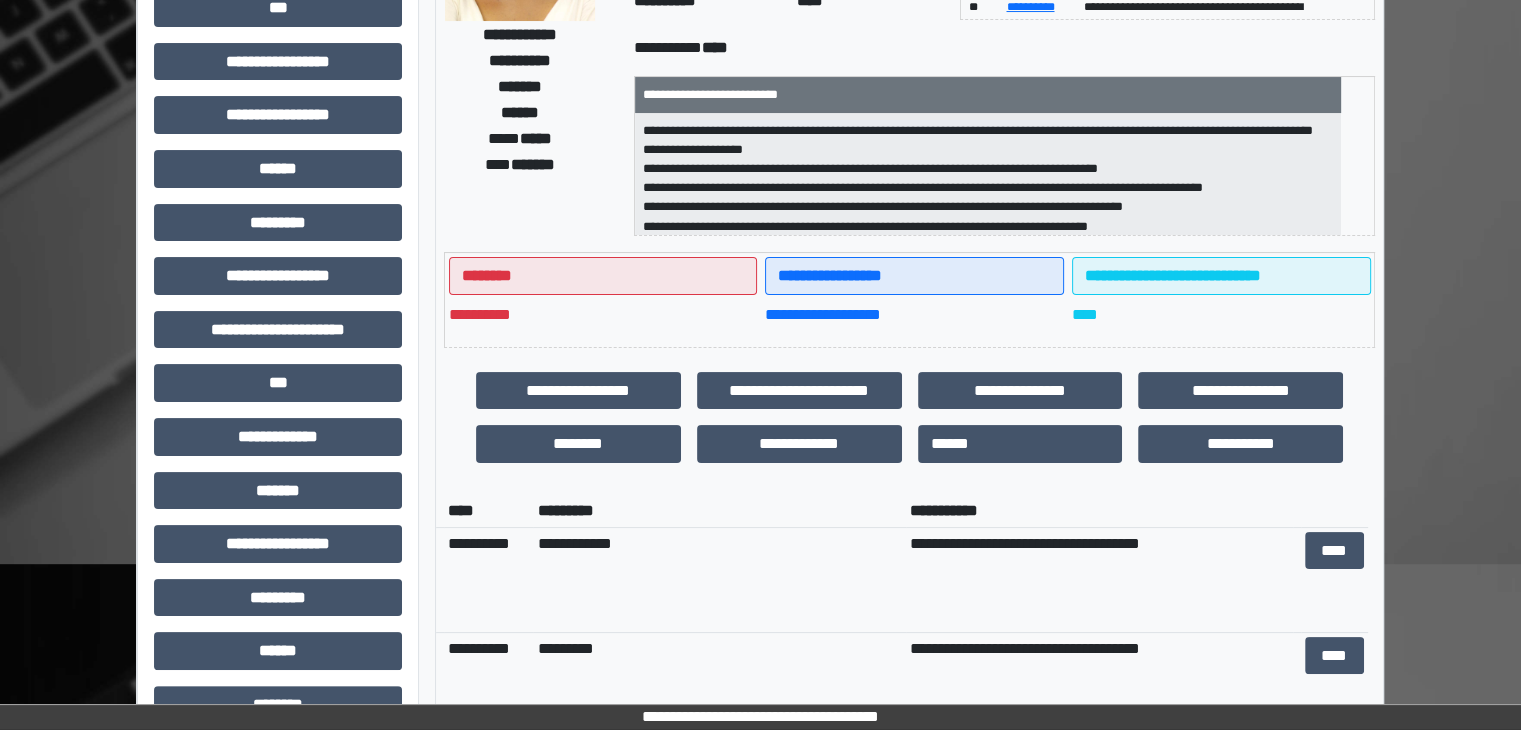 scroll, scrollTop: 300, scrollLeft: 0, axis: vertical 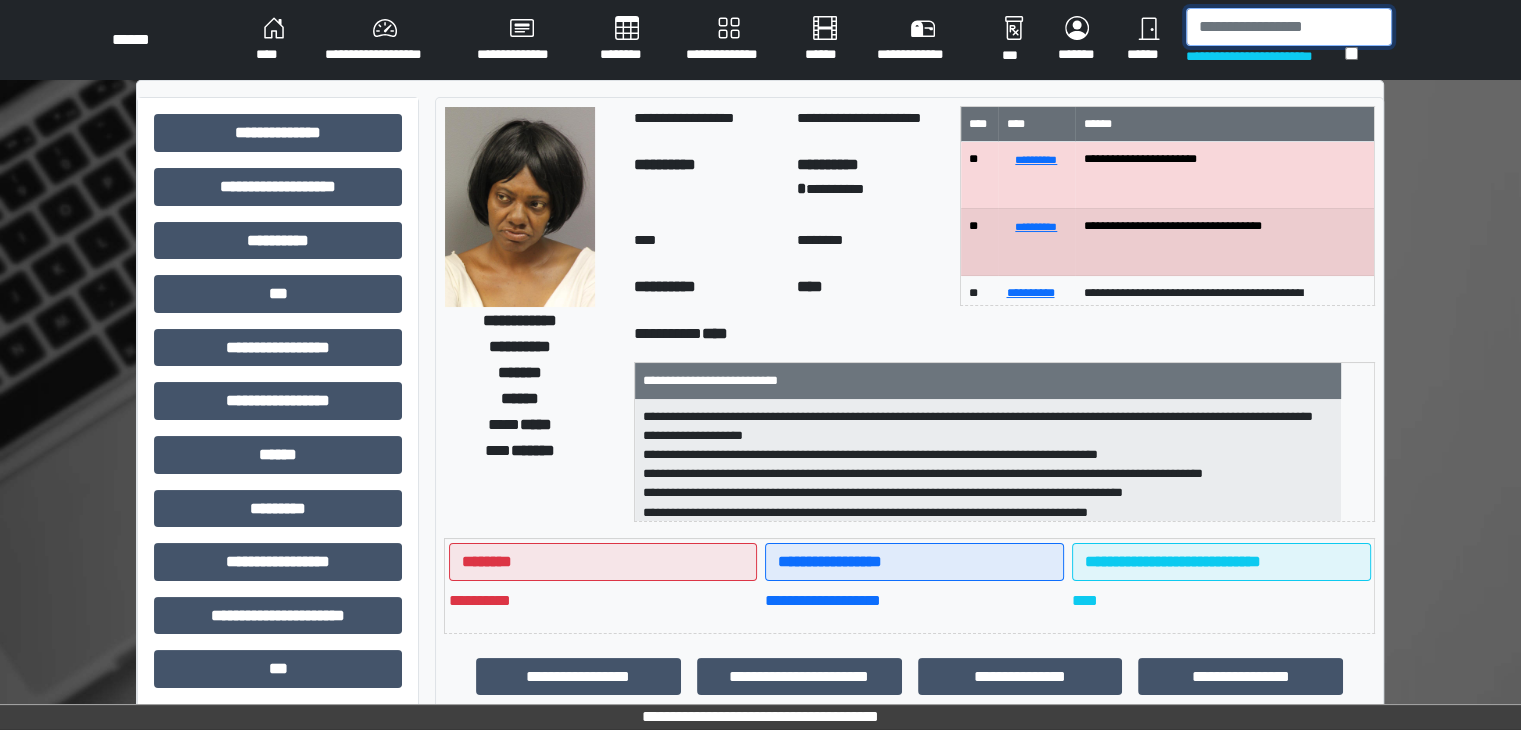click at bounding box center (1289, 27) 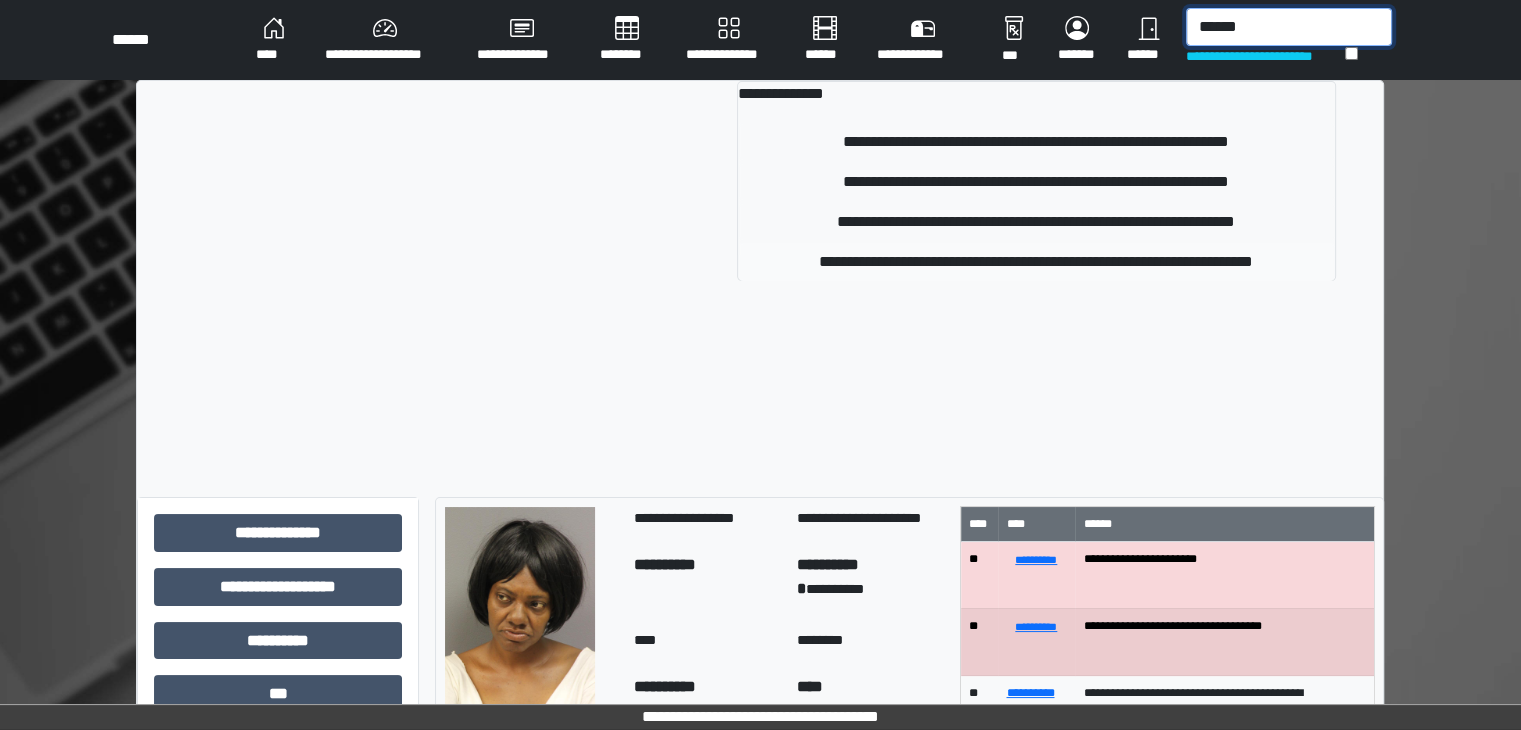type on "******" 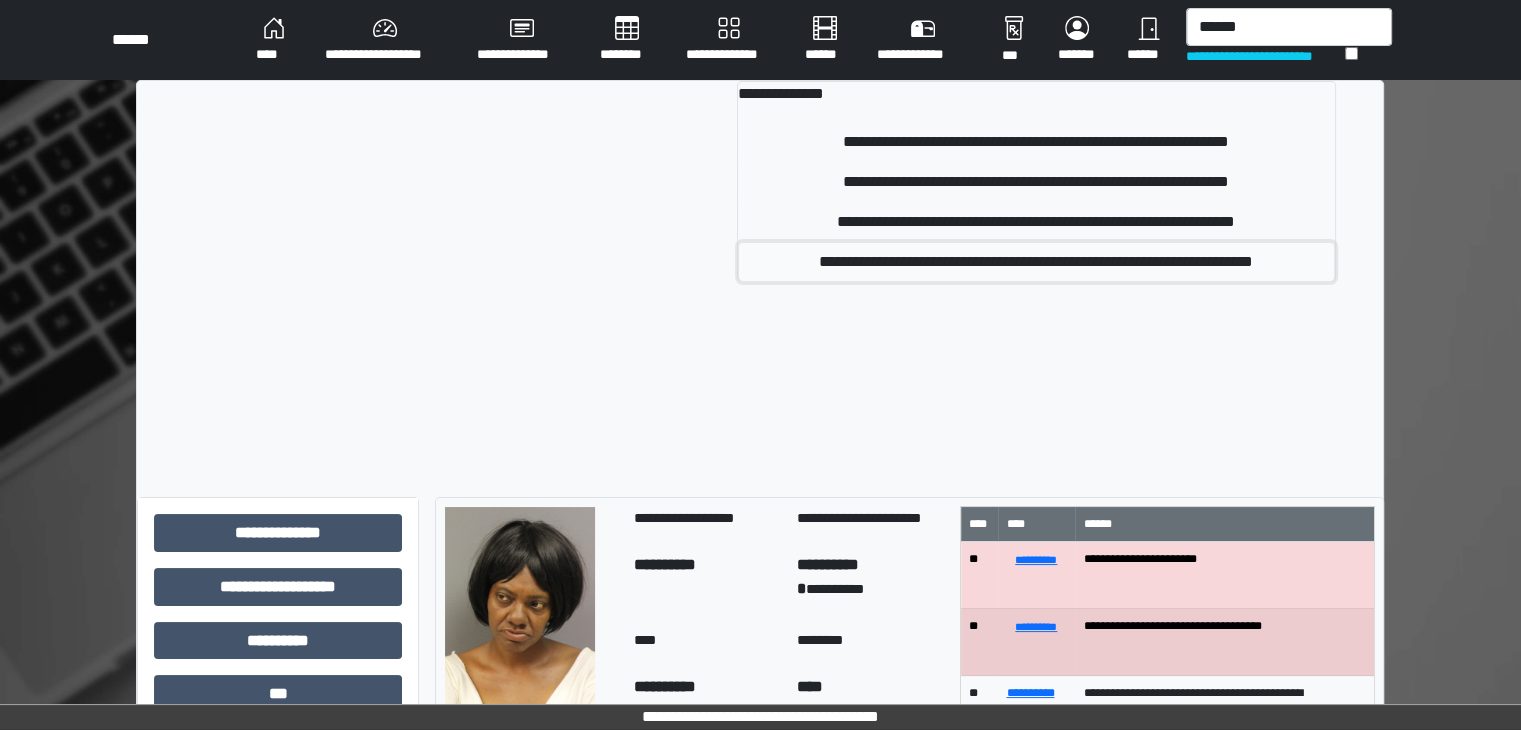 click on "**********" at bounding box center [1036, 262] 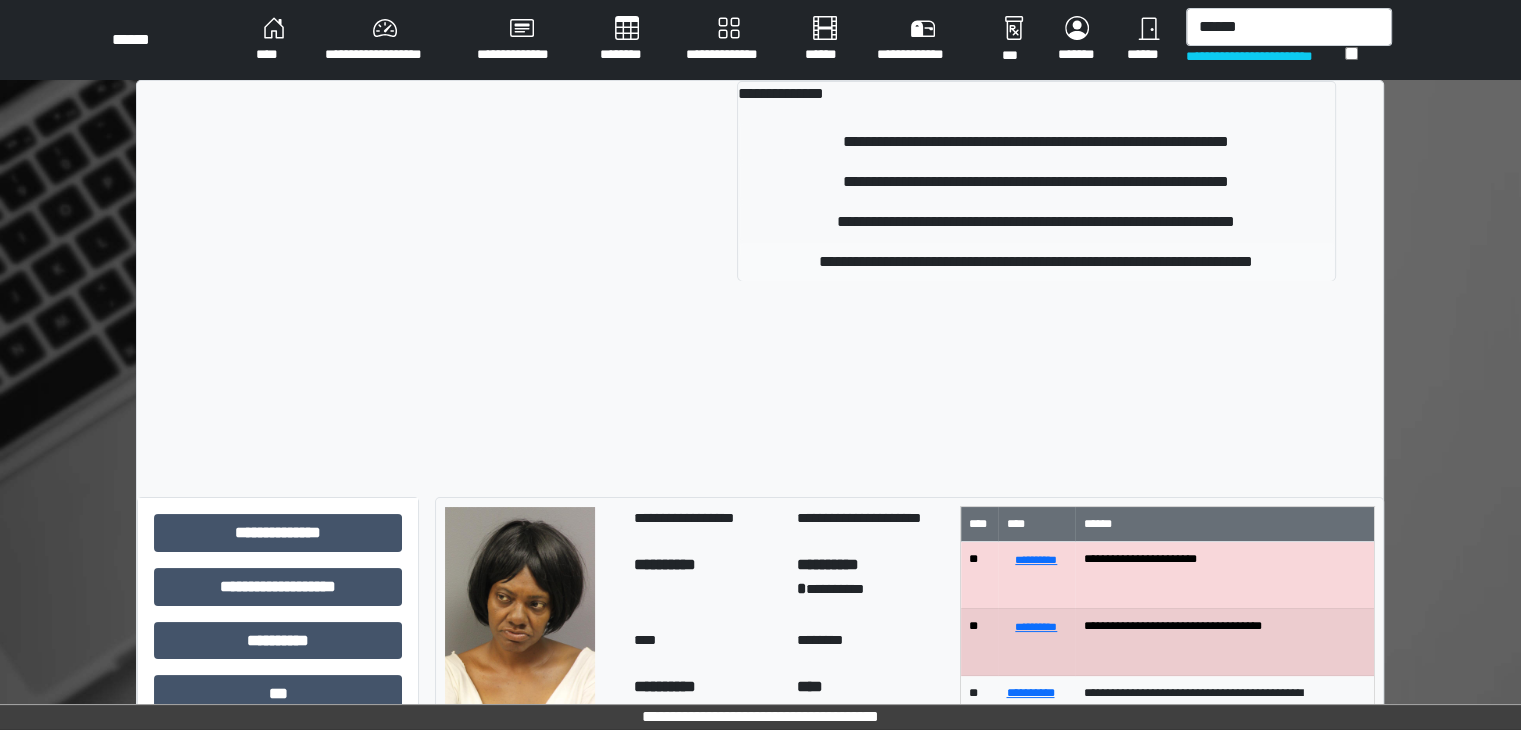 type 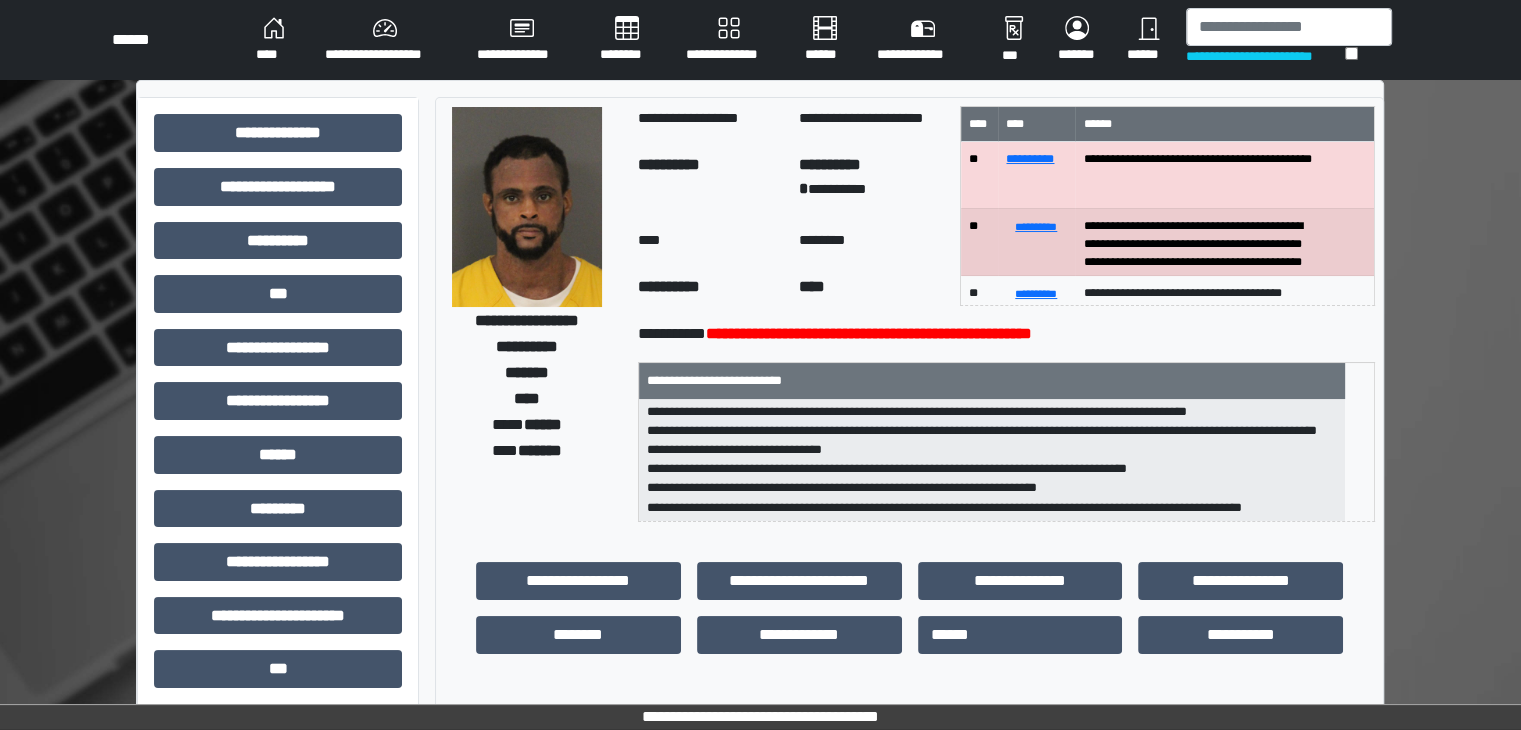 scroll, scrollTop: 160, scrollLeft: 0, axis: vertical 